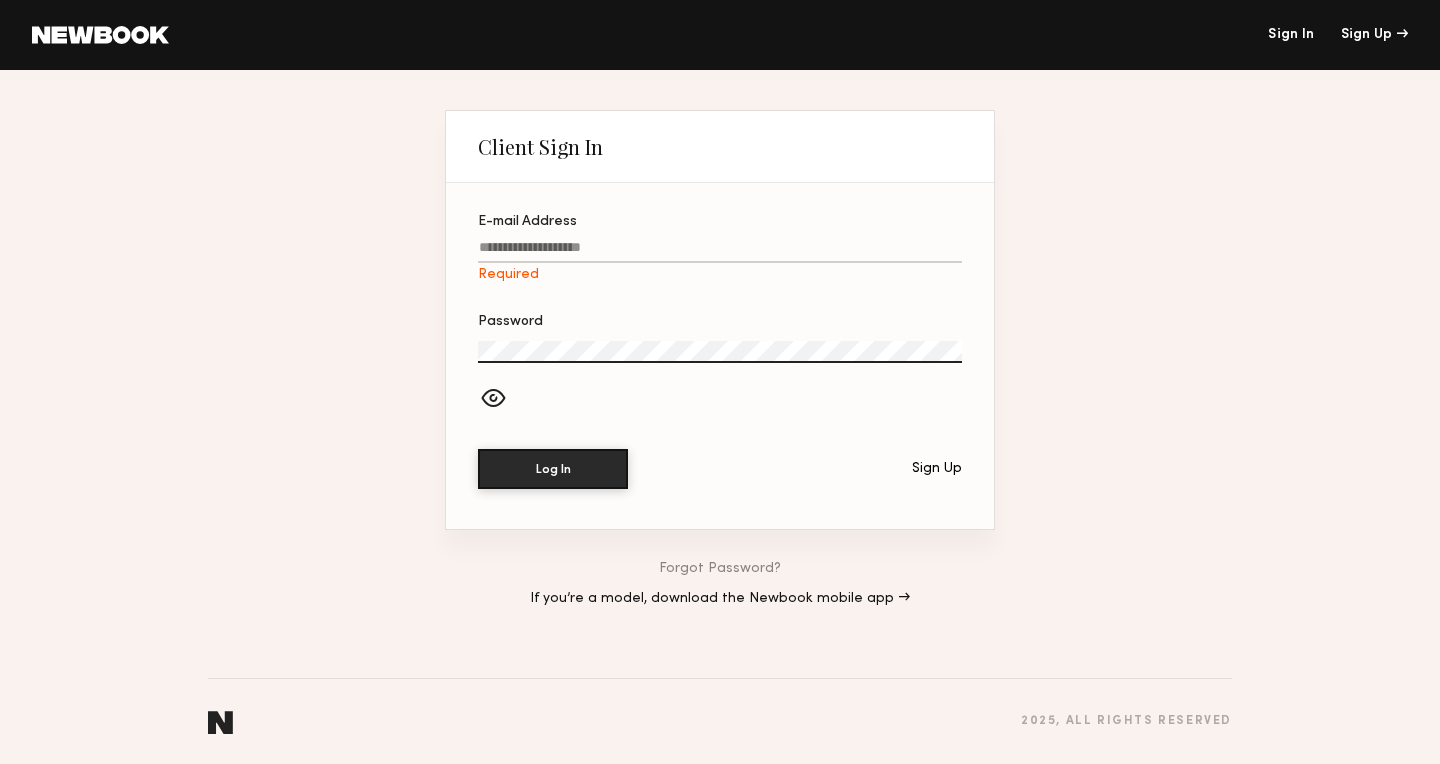 scroll, scrollTop: 0, scrollLeft: 0, axis: both 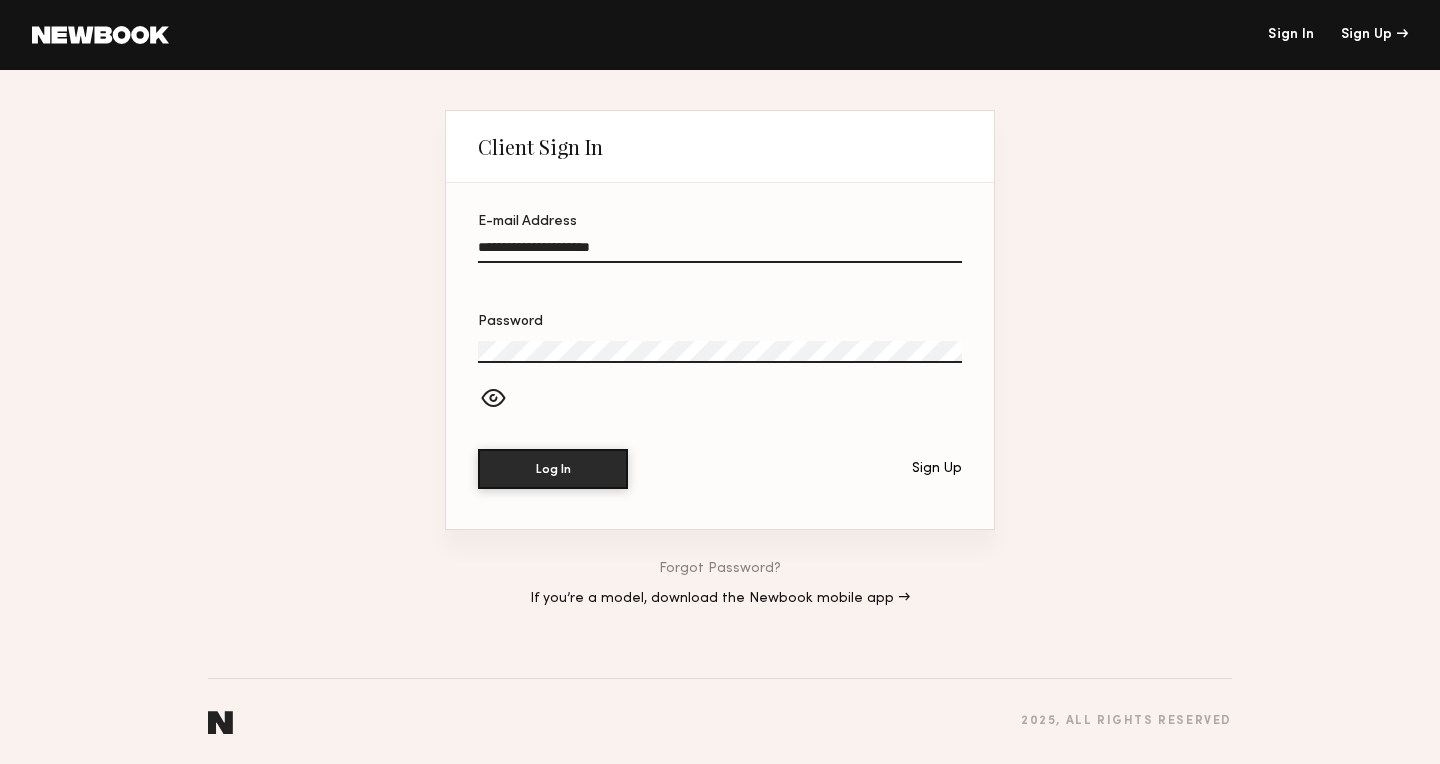 type on "**********" 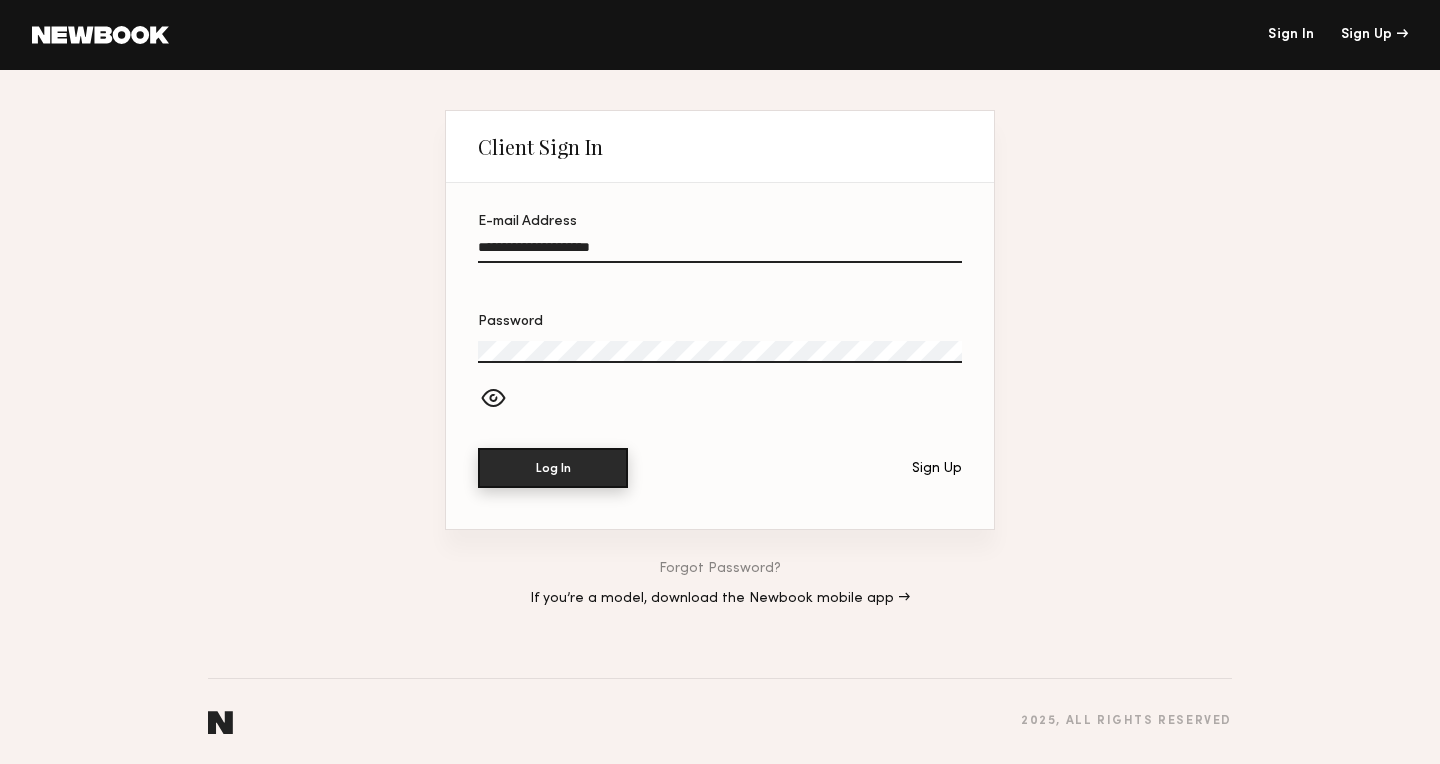 click on "Log In" 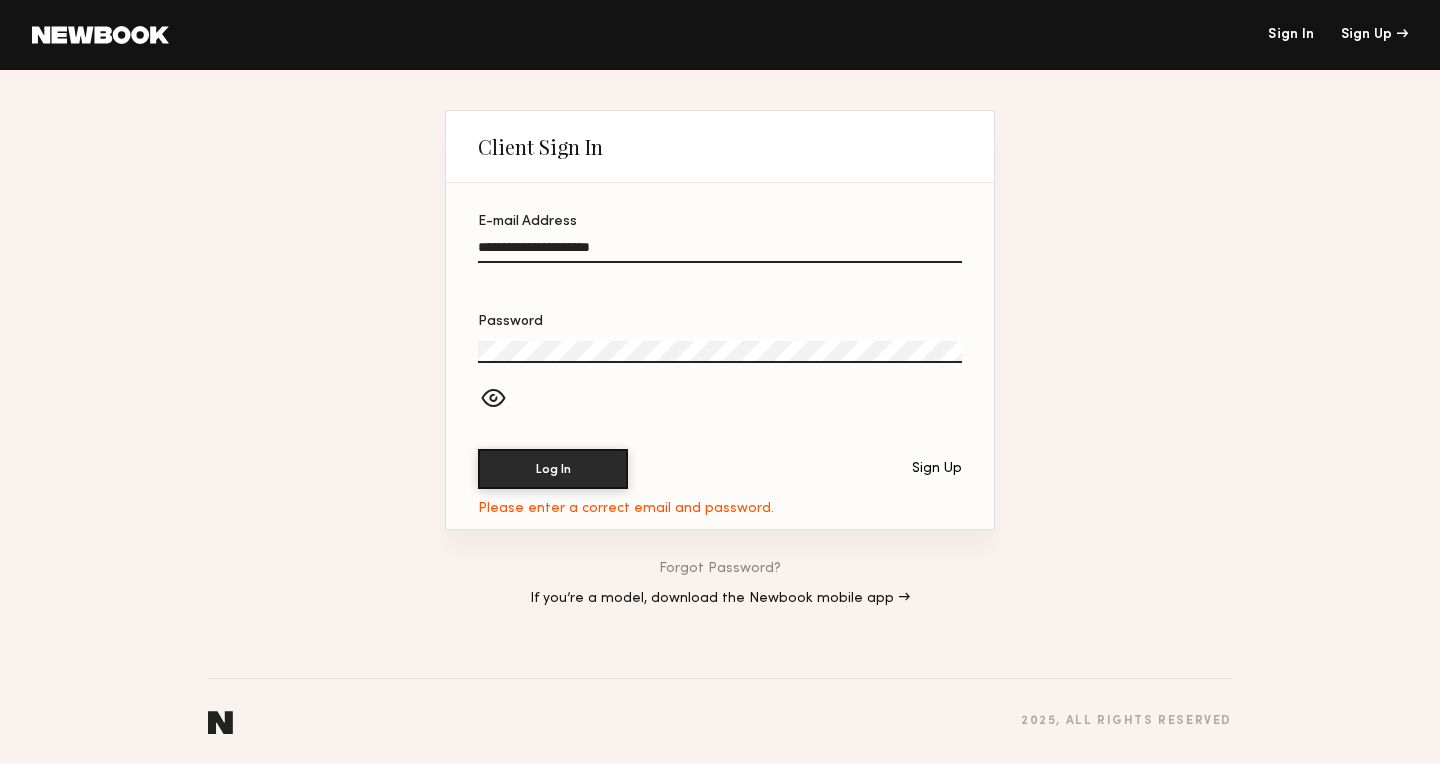 click 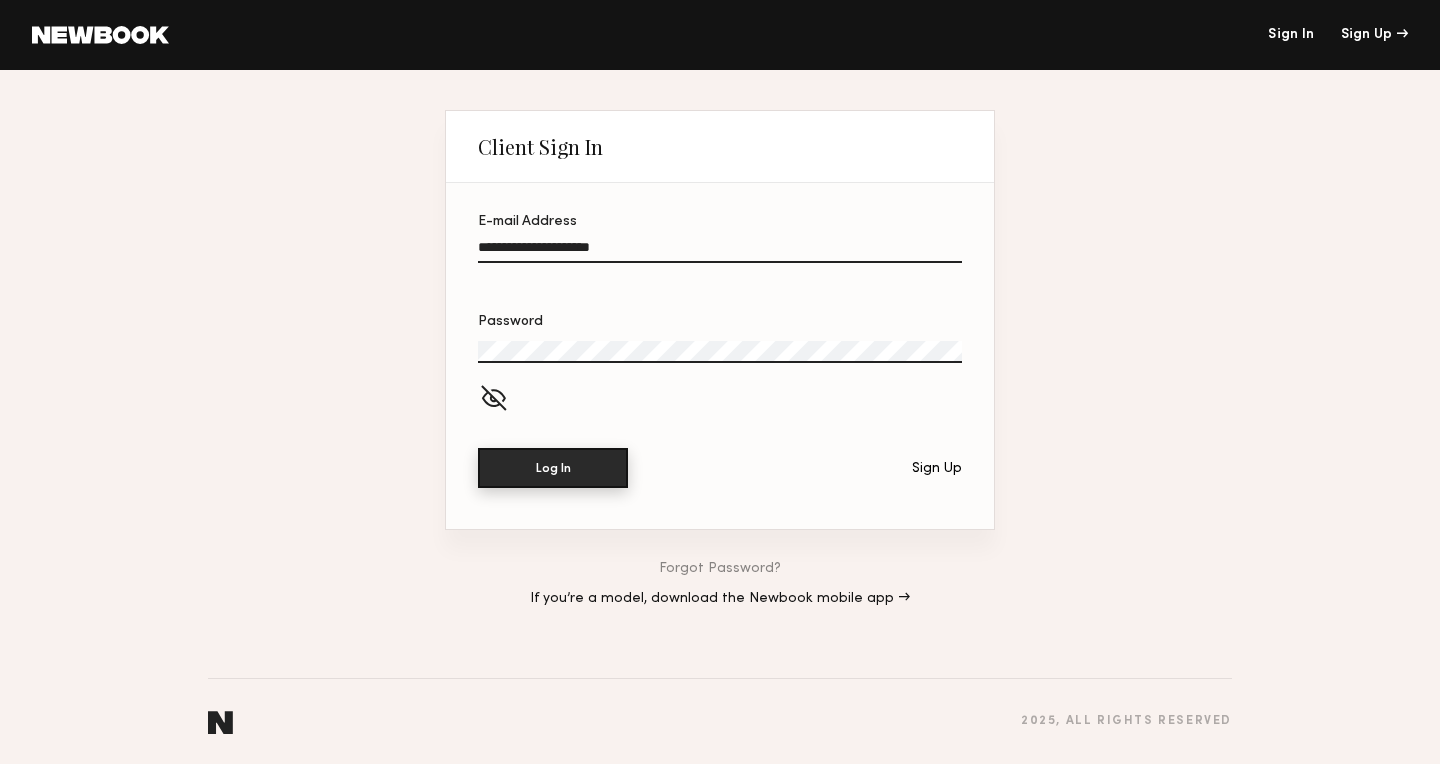 click on "Log In" 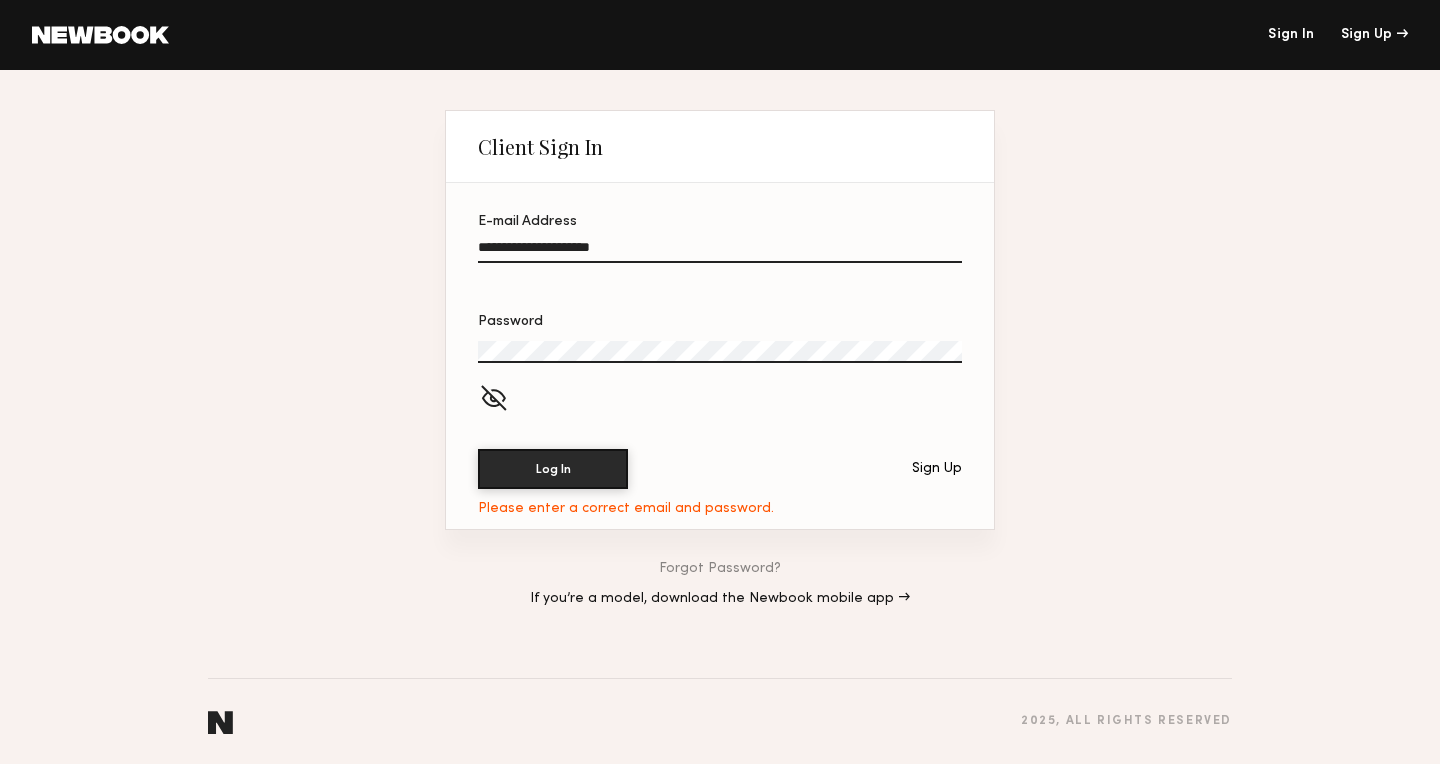 click on "Password" 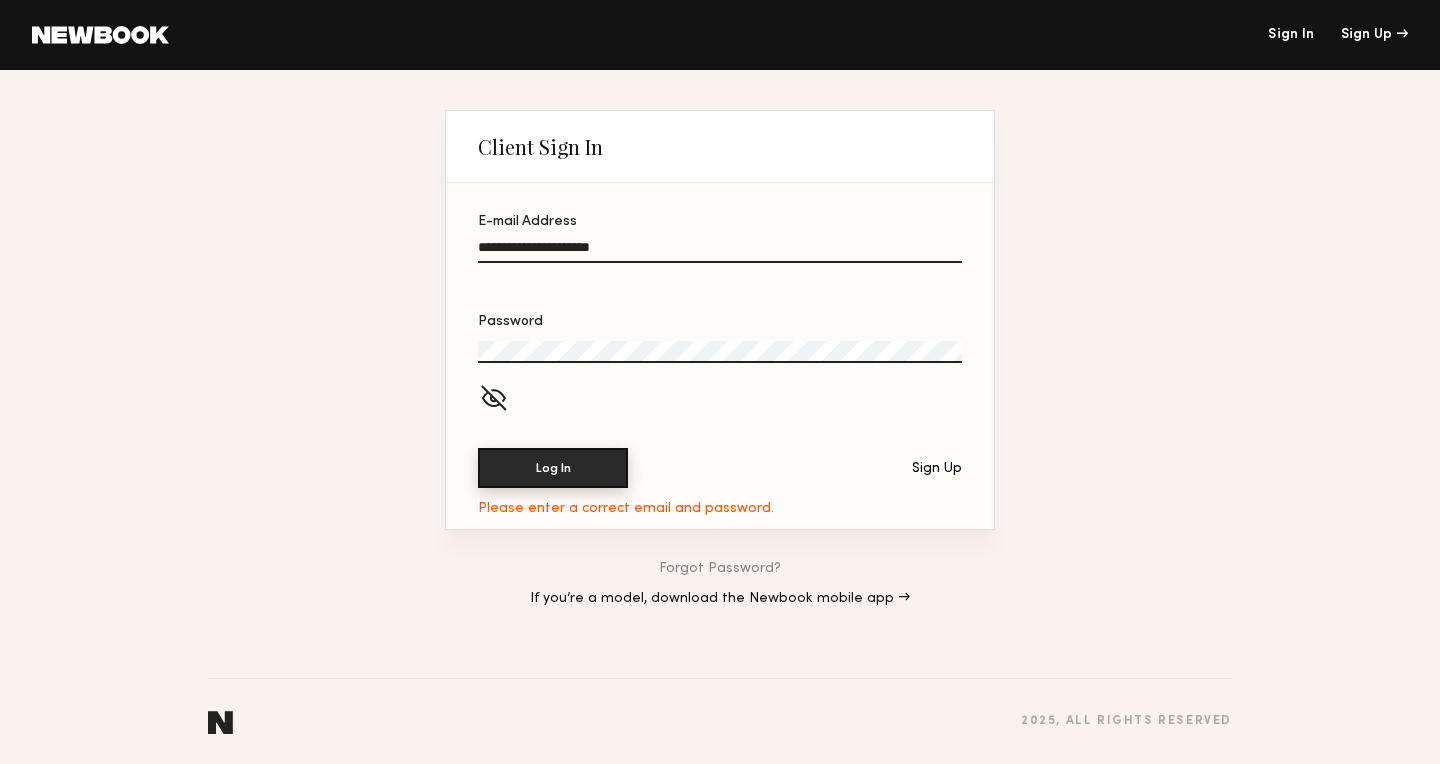 click on "Log In" 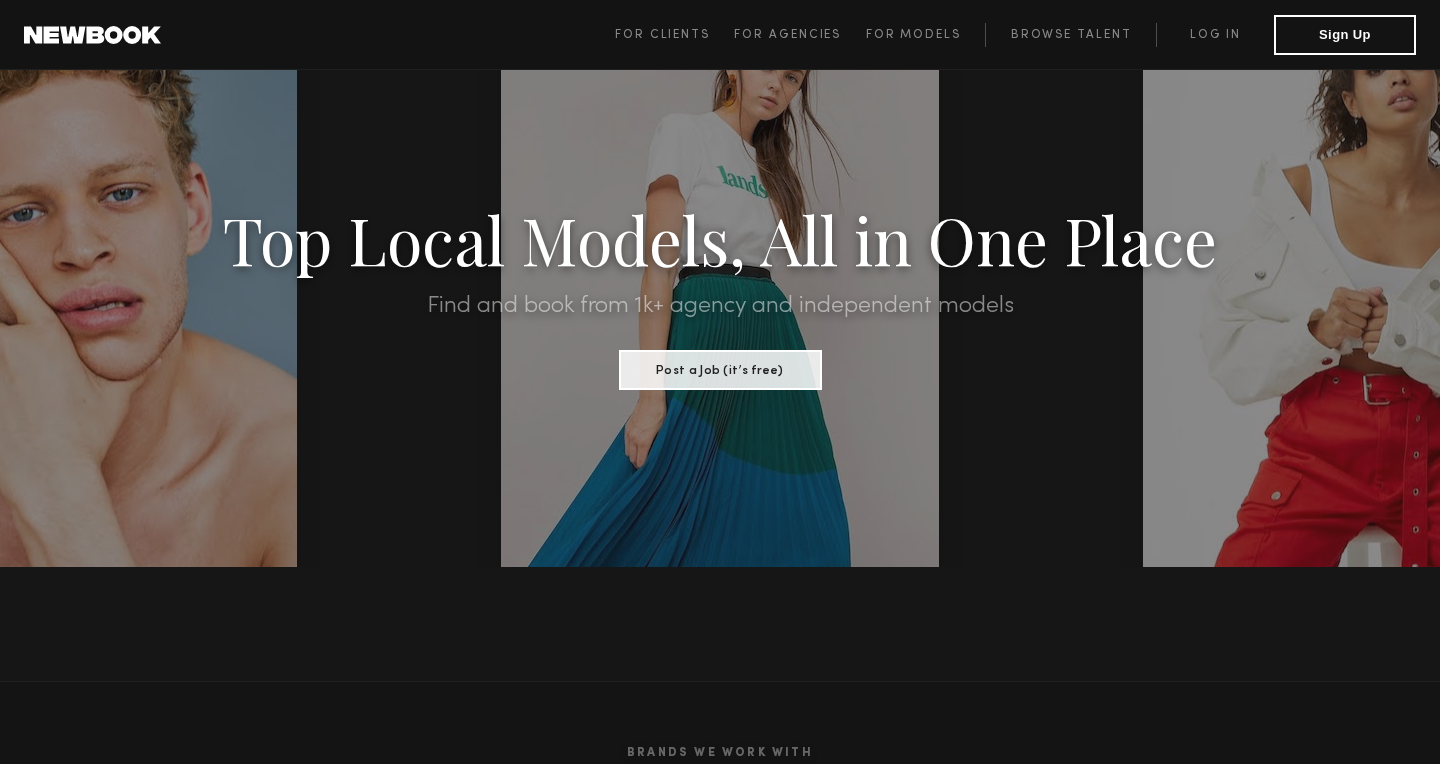 scroll, scrollTop: 0, scrollLeft: 0, axis: both 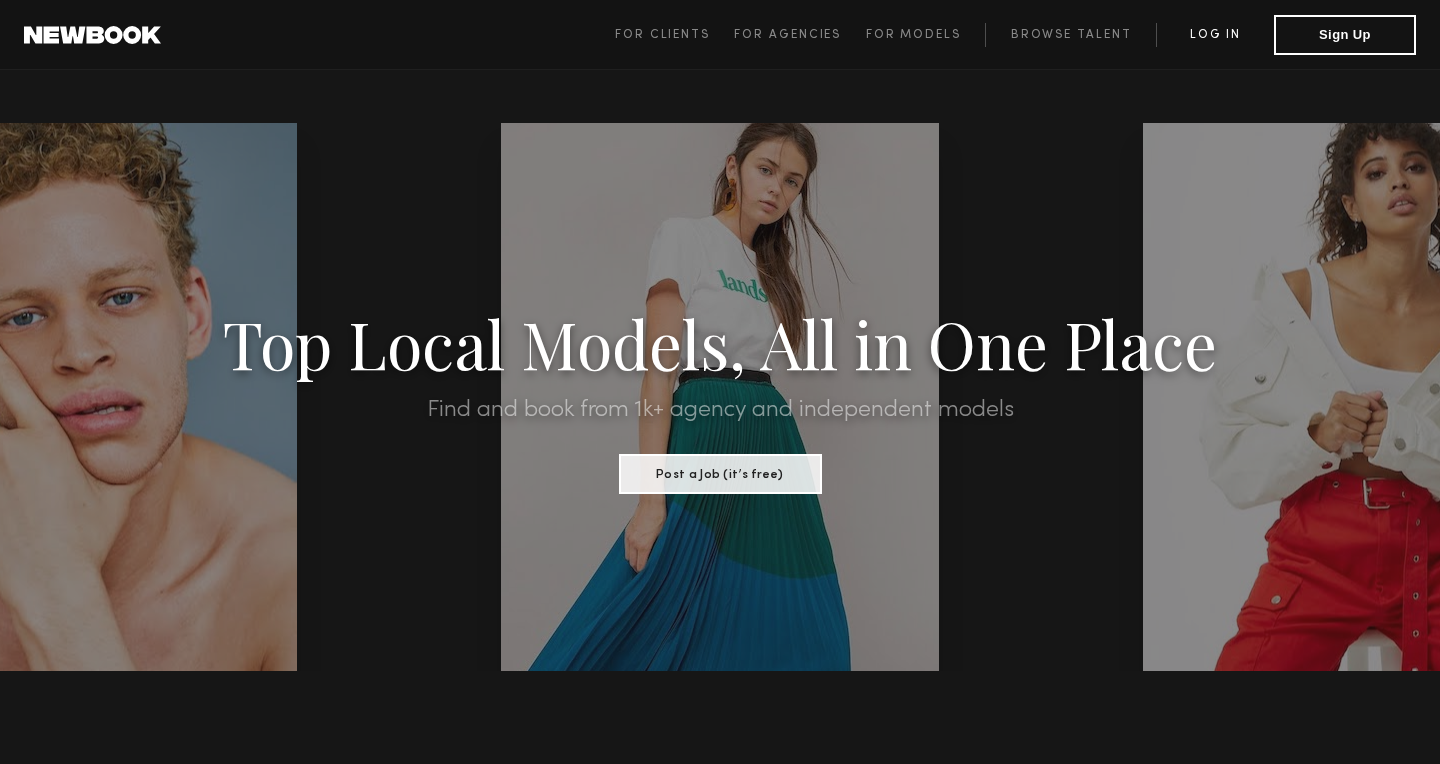 click on "Log in" 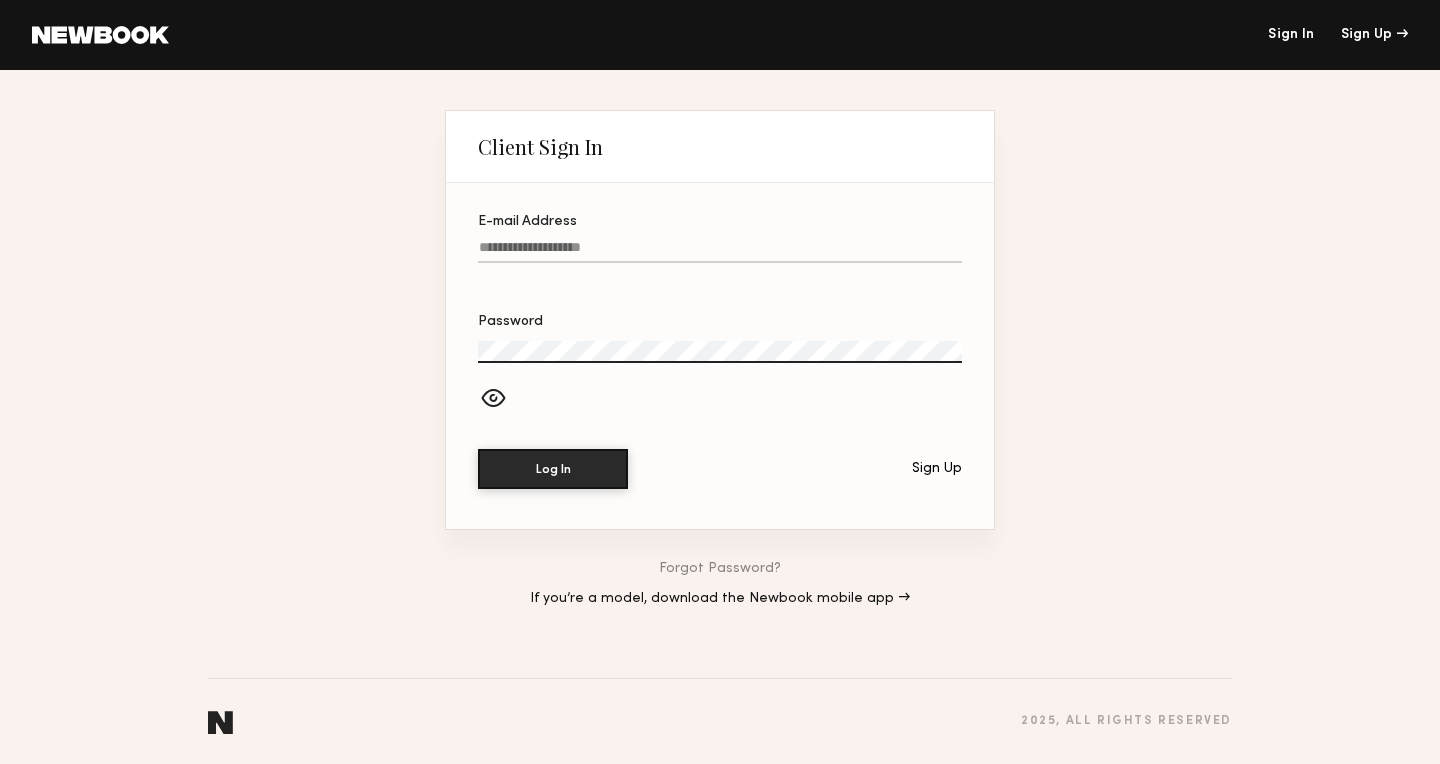 click on "E-mail Address" 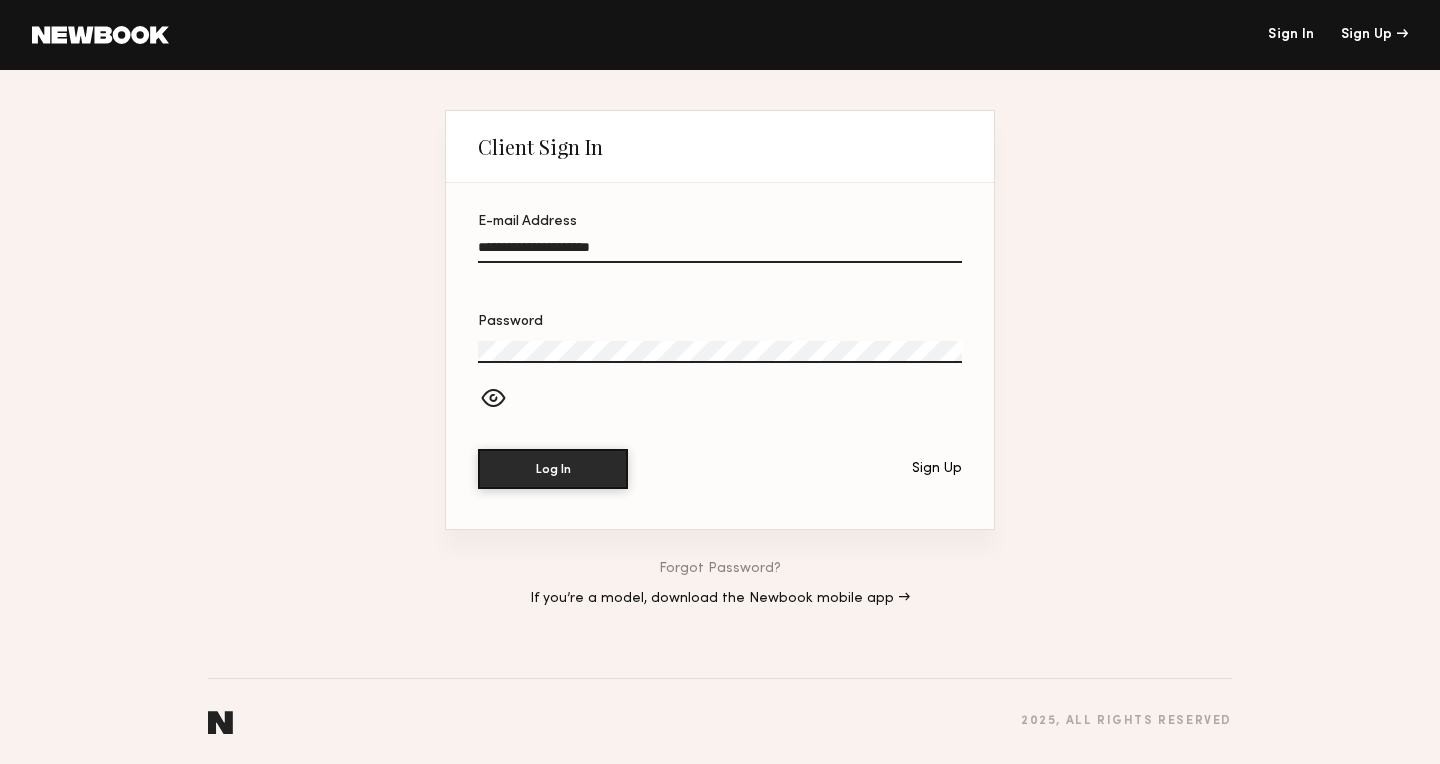 type on "**********" 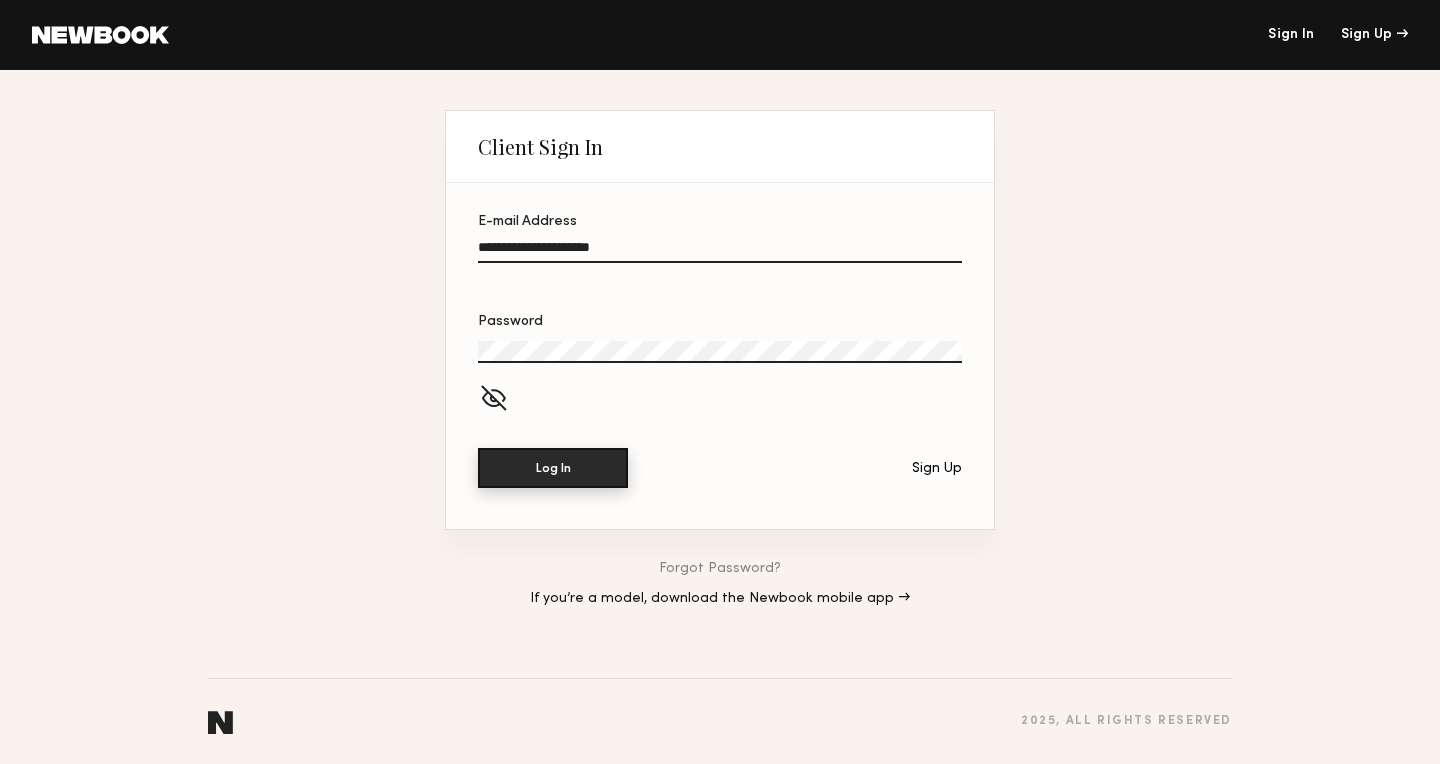 click on "Log In" 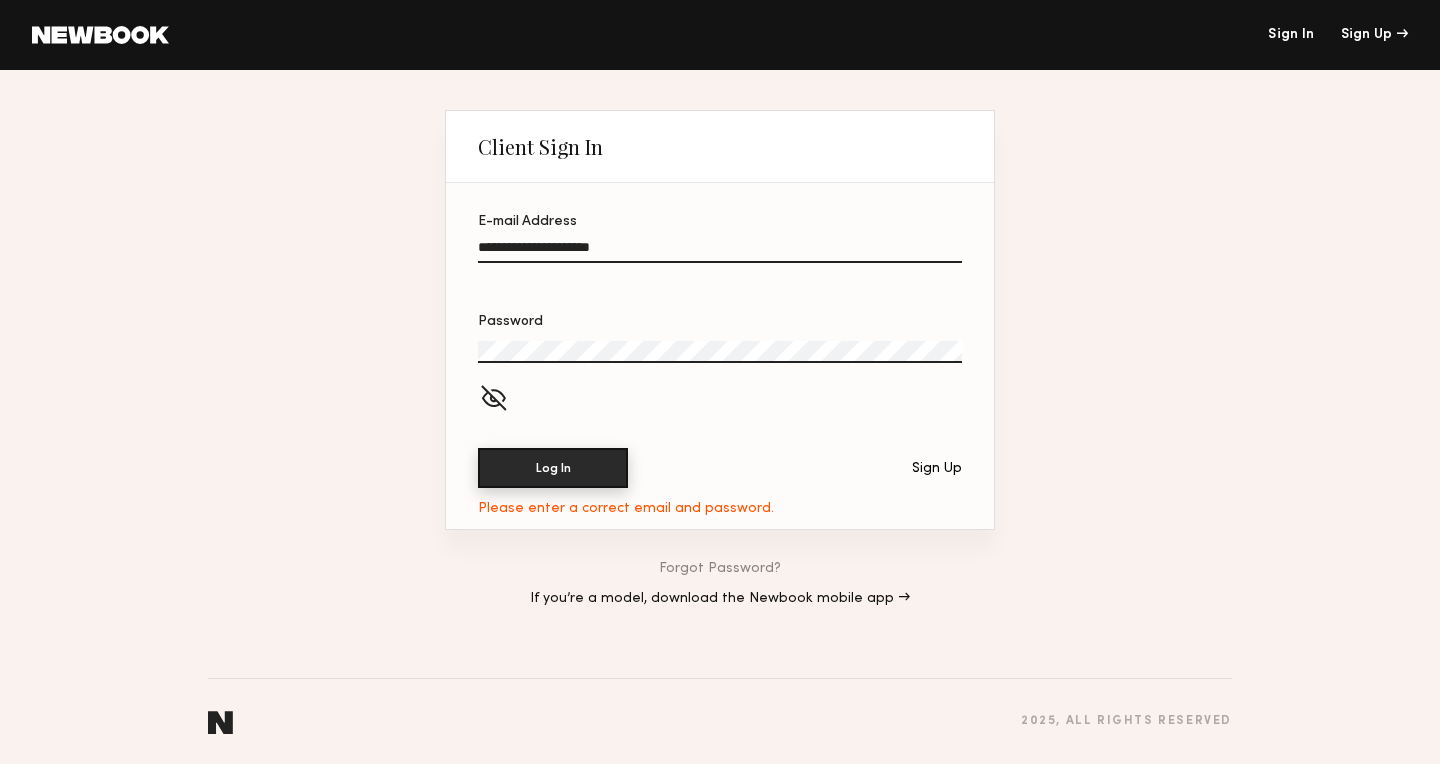 click on "Log In" 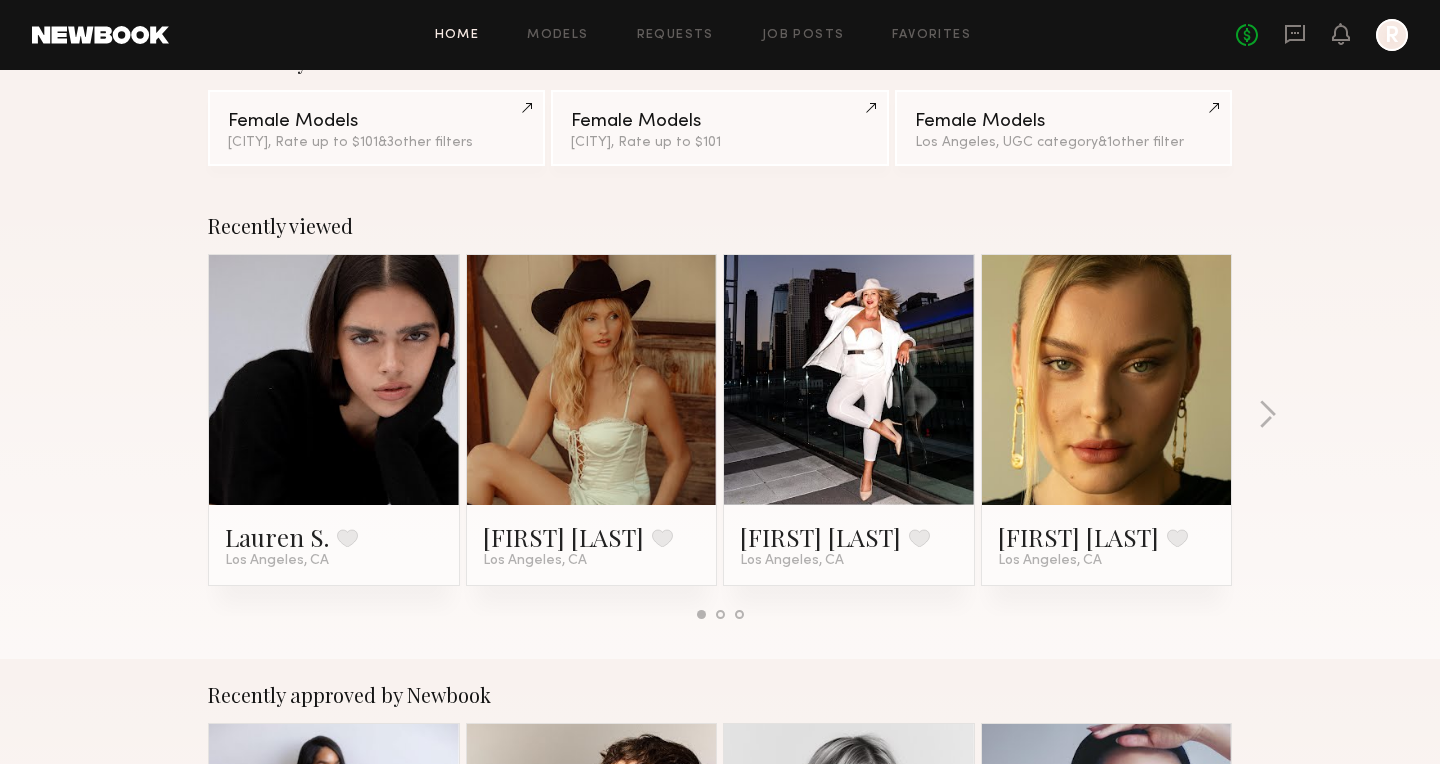 scroll, scrollTop: 201, scrollLeft: 0, axis: vertical 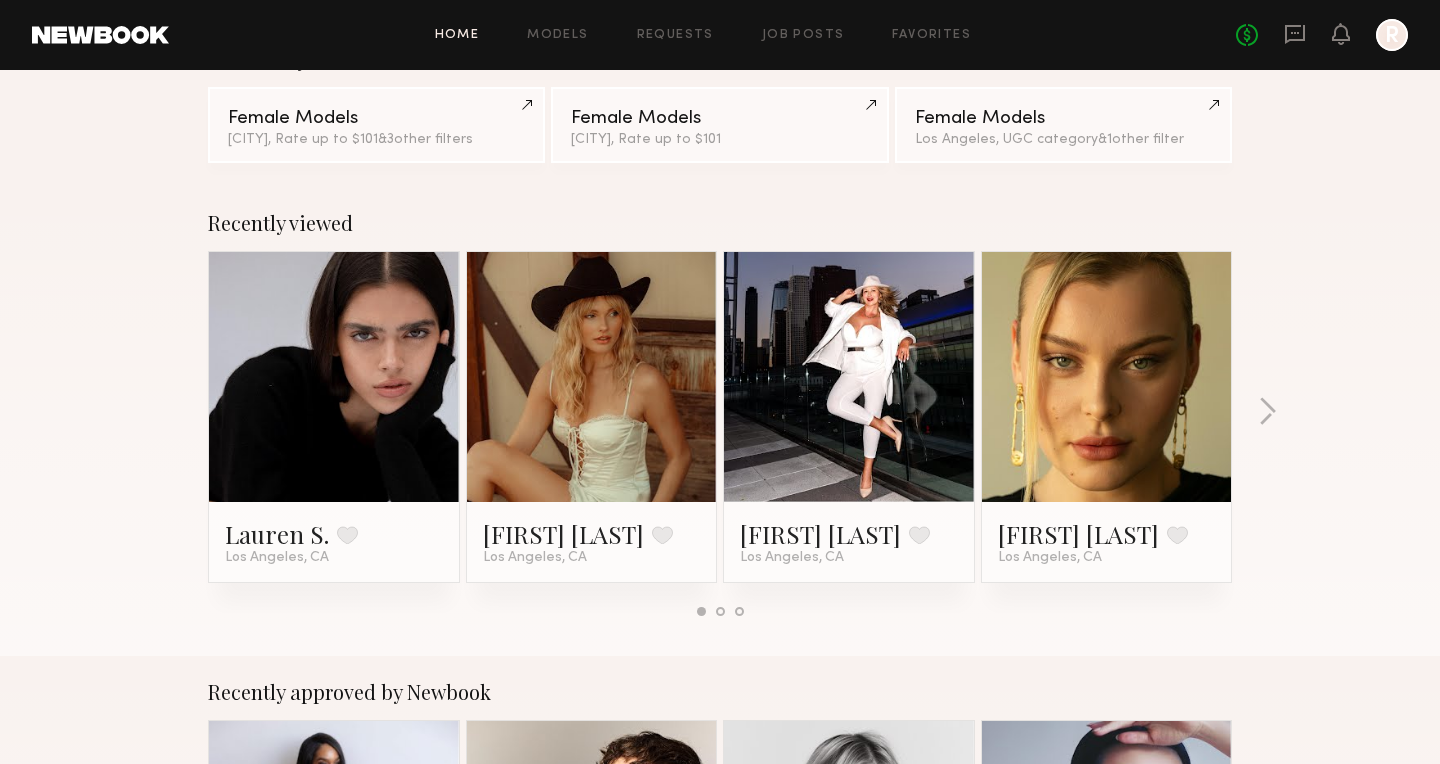 click 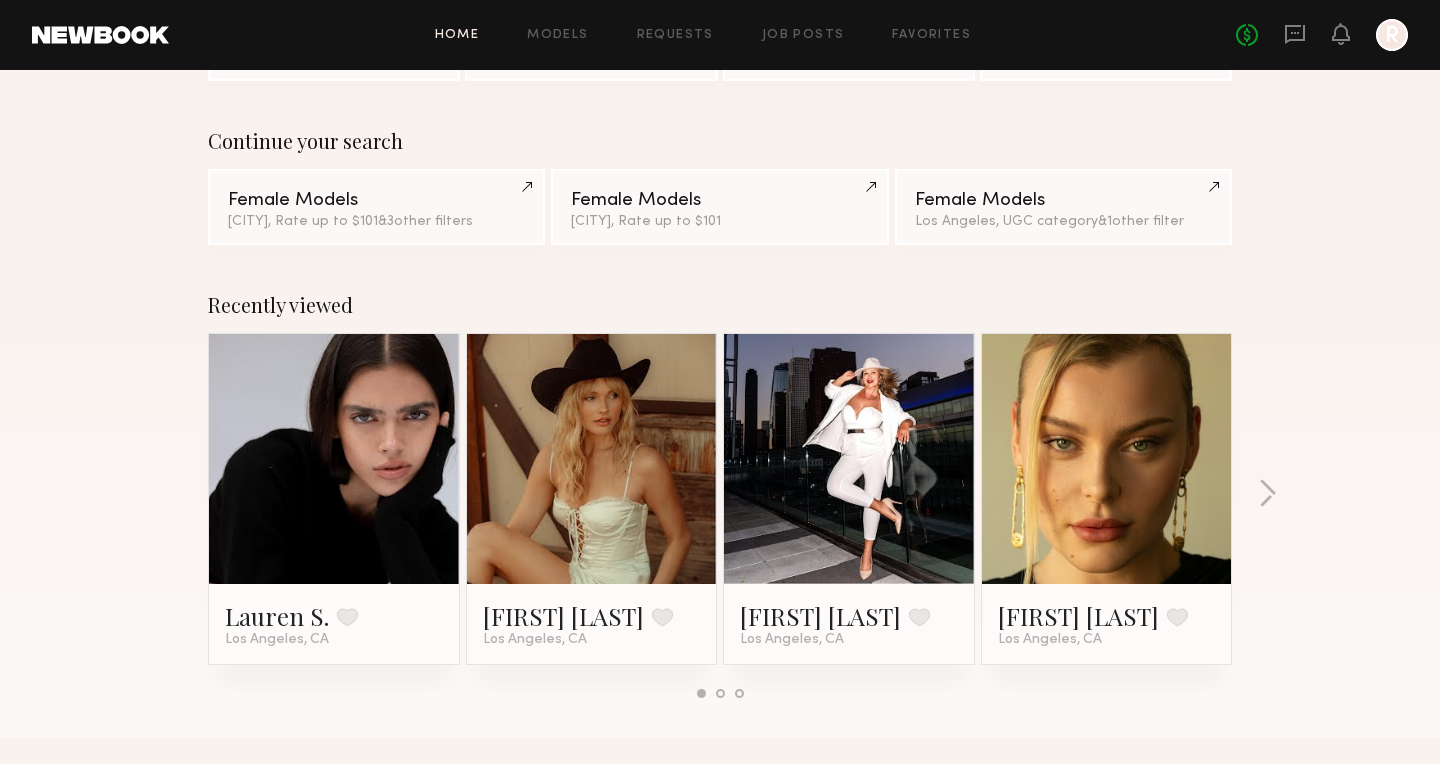 scroll, scrollTop: 142, scrollLeft: 0, axis: vertical 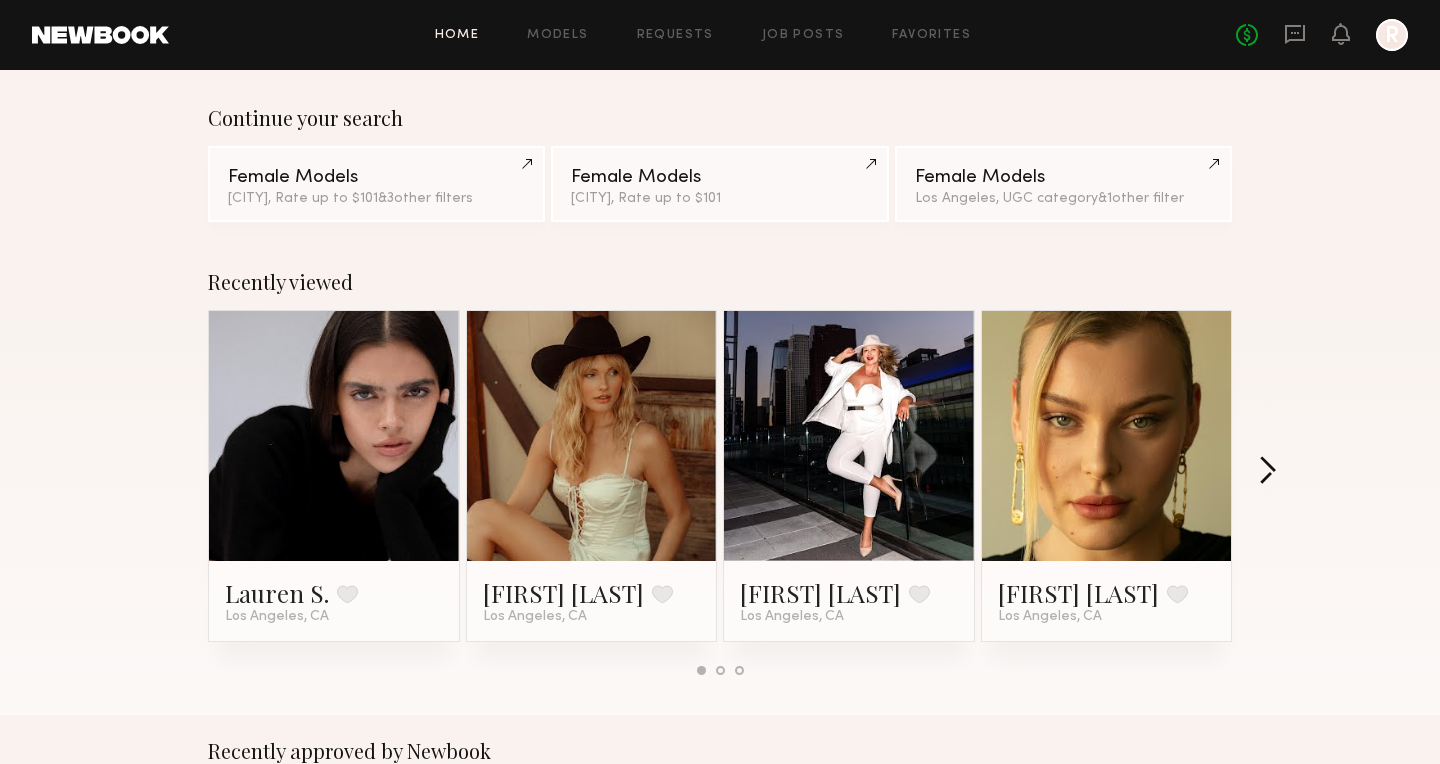 click 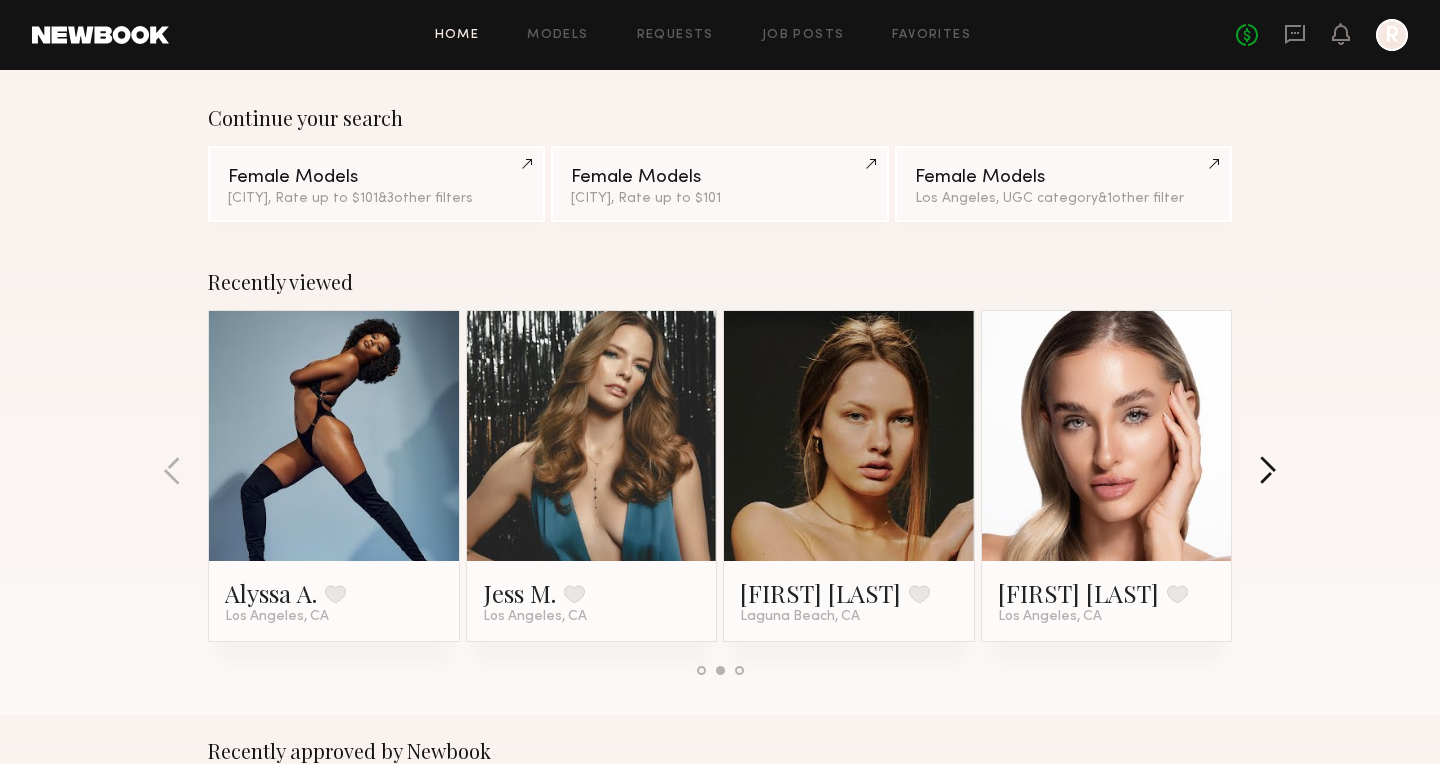click 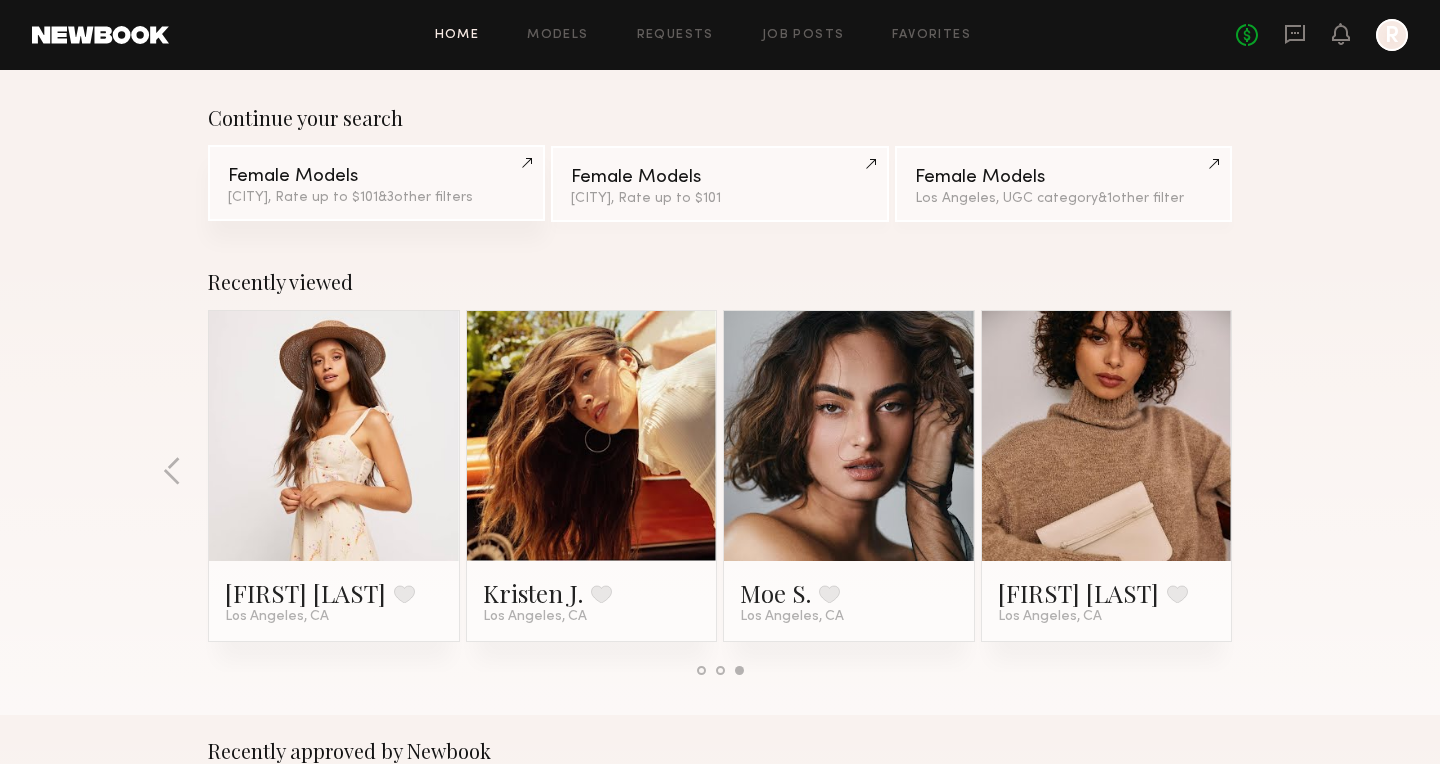 click on "&  3  other filter s" 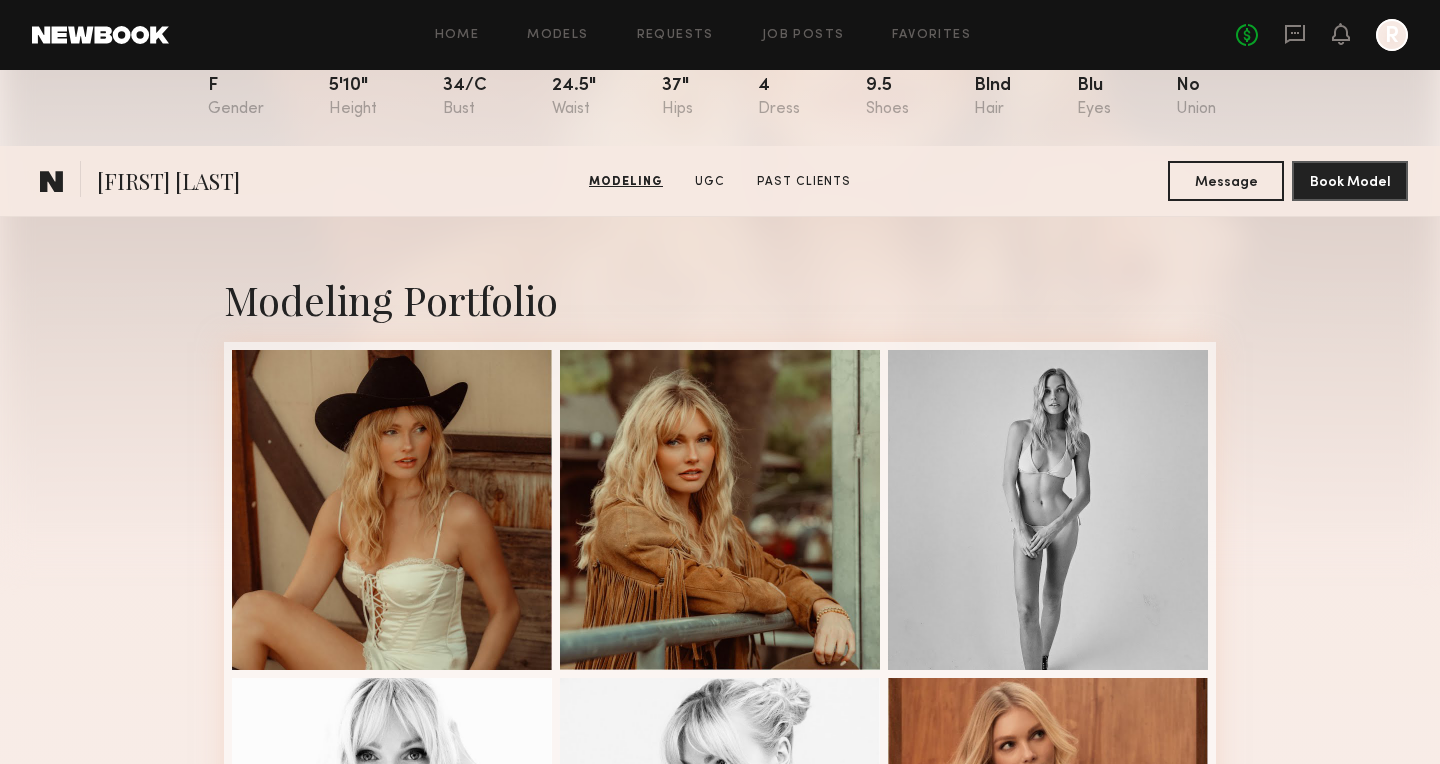 scroll, scrollTop: 0, scrollLeft: 0, axis: both 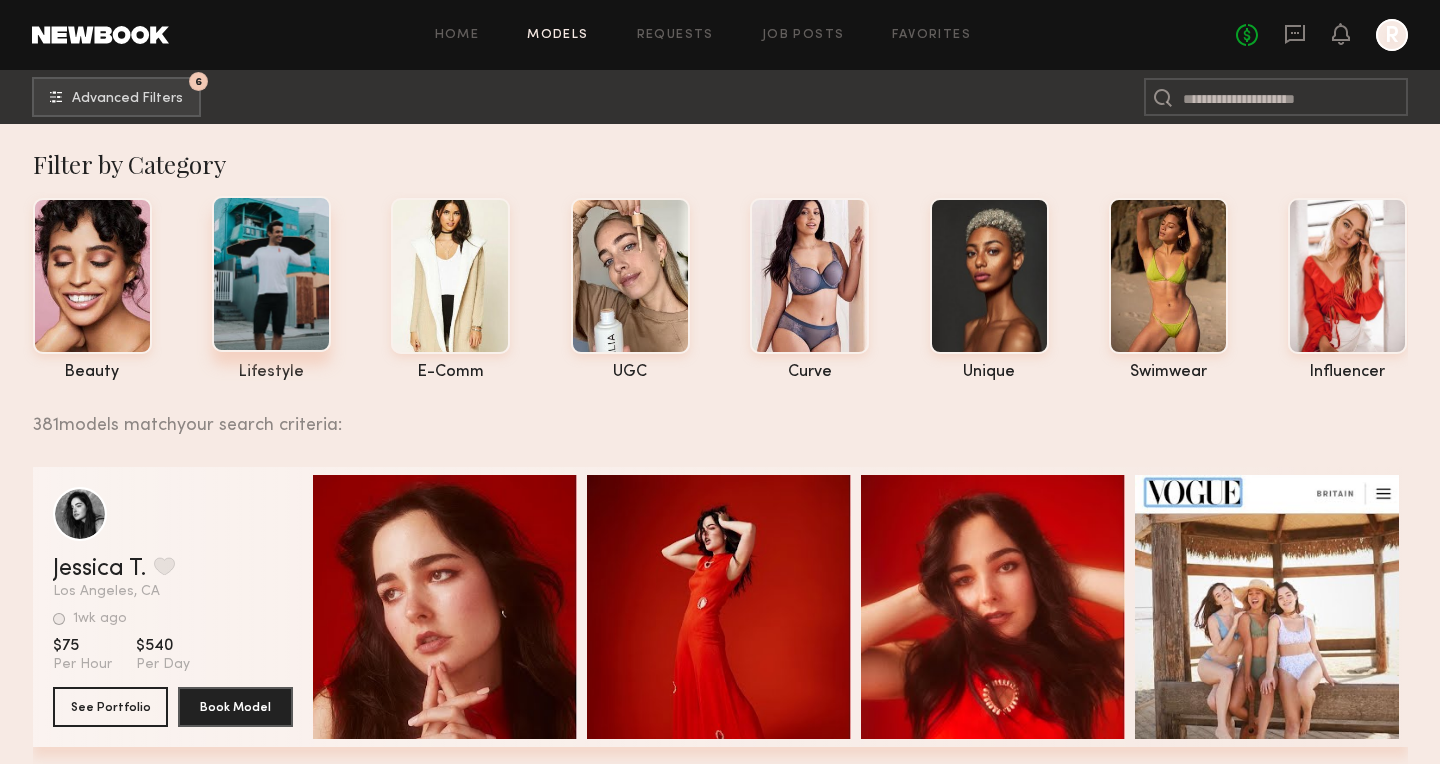 click 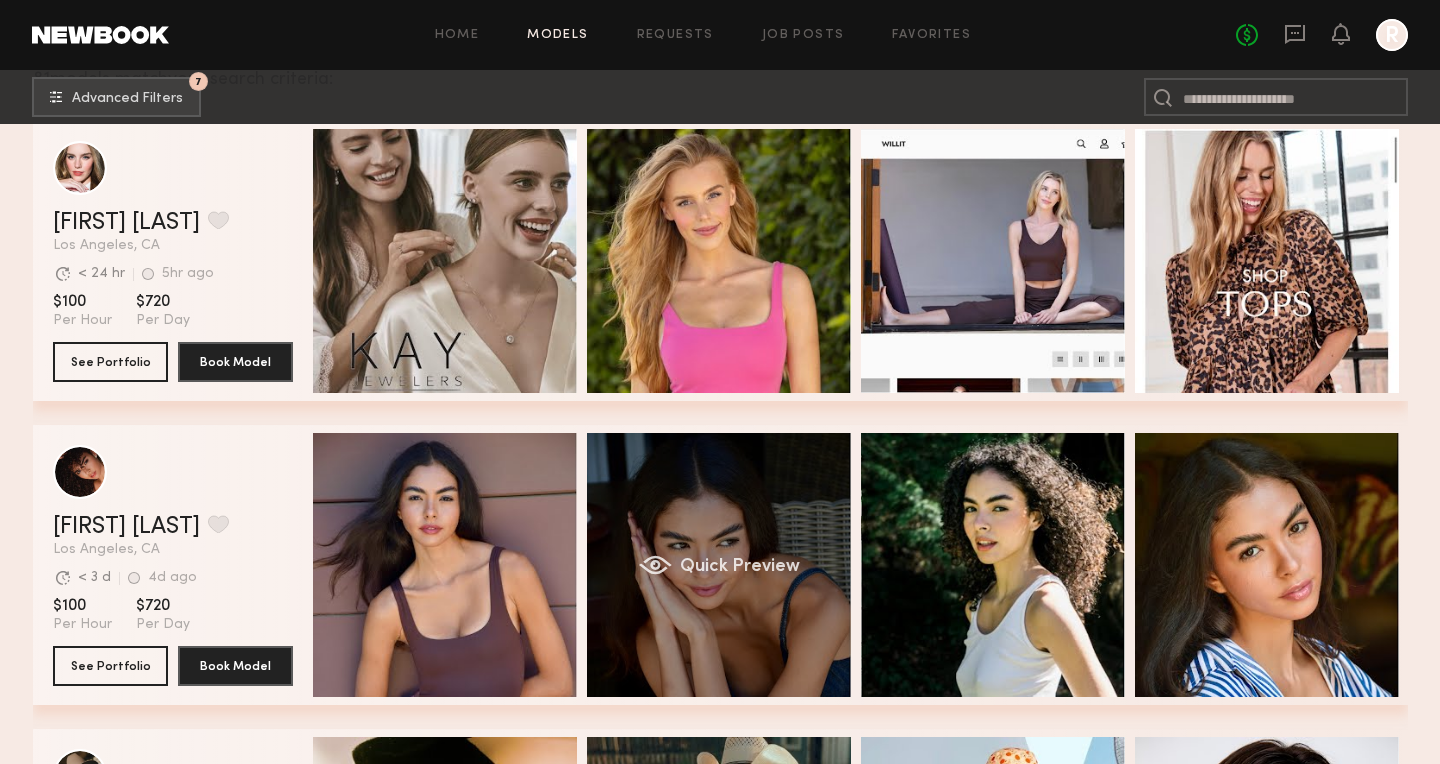 scroll, scrollTop: 845, scrollLeft: 0, axis: vertical 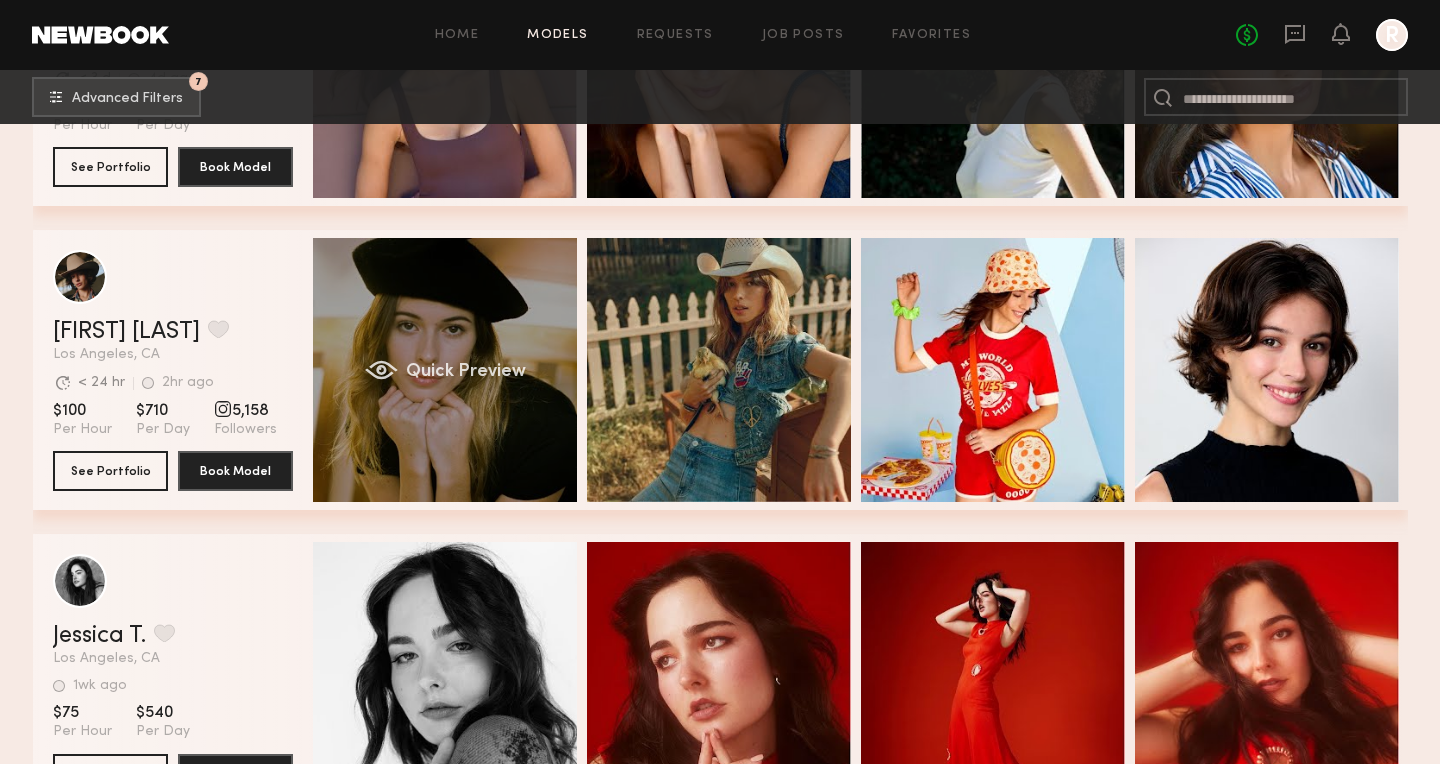click on "Quick Preview" 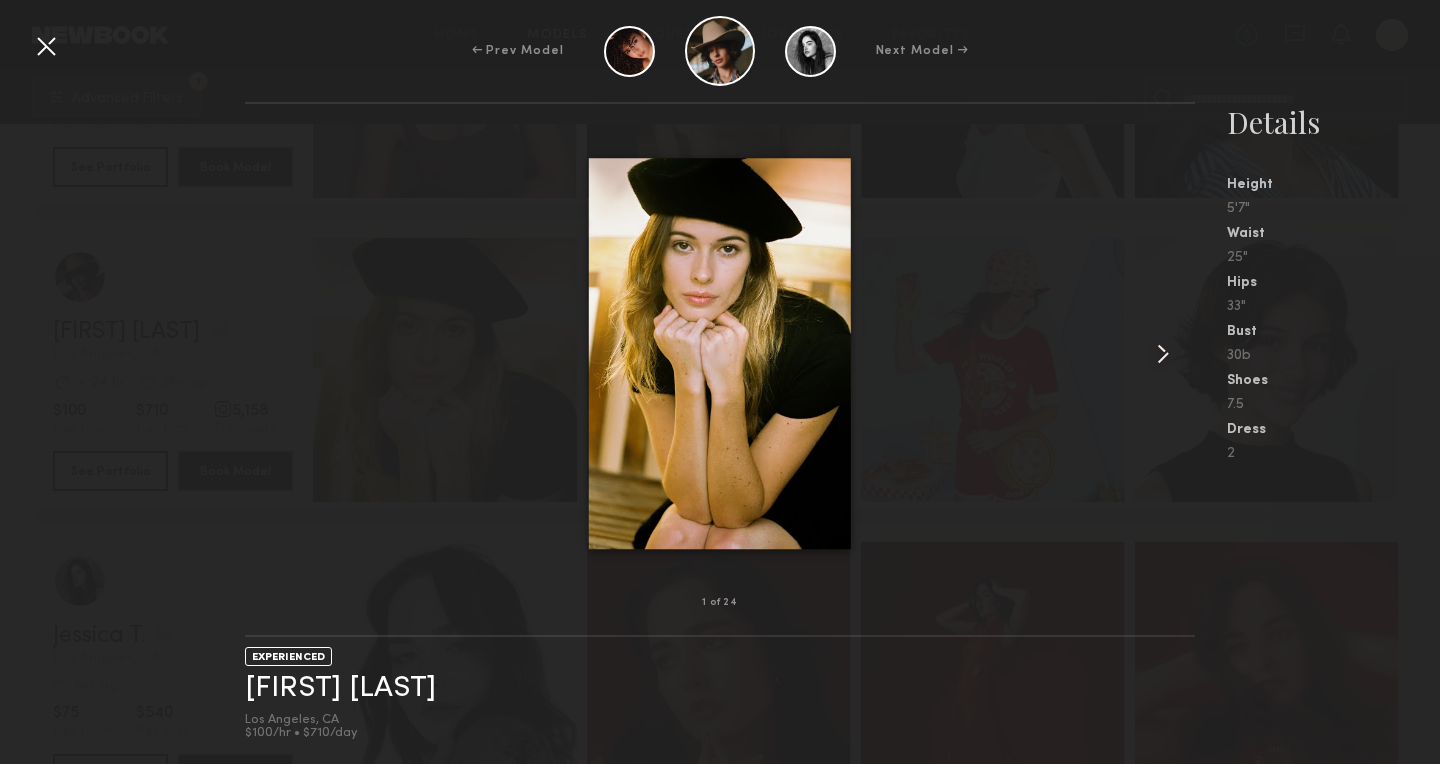 click at bounding box center [1163, 354] 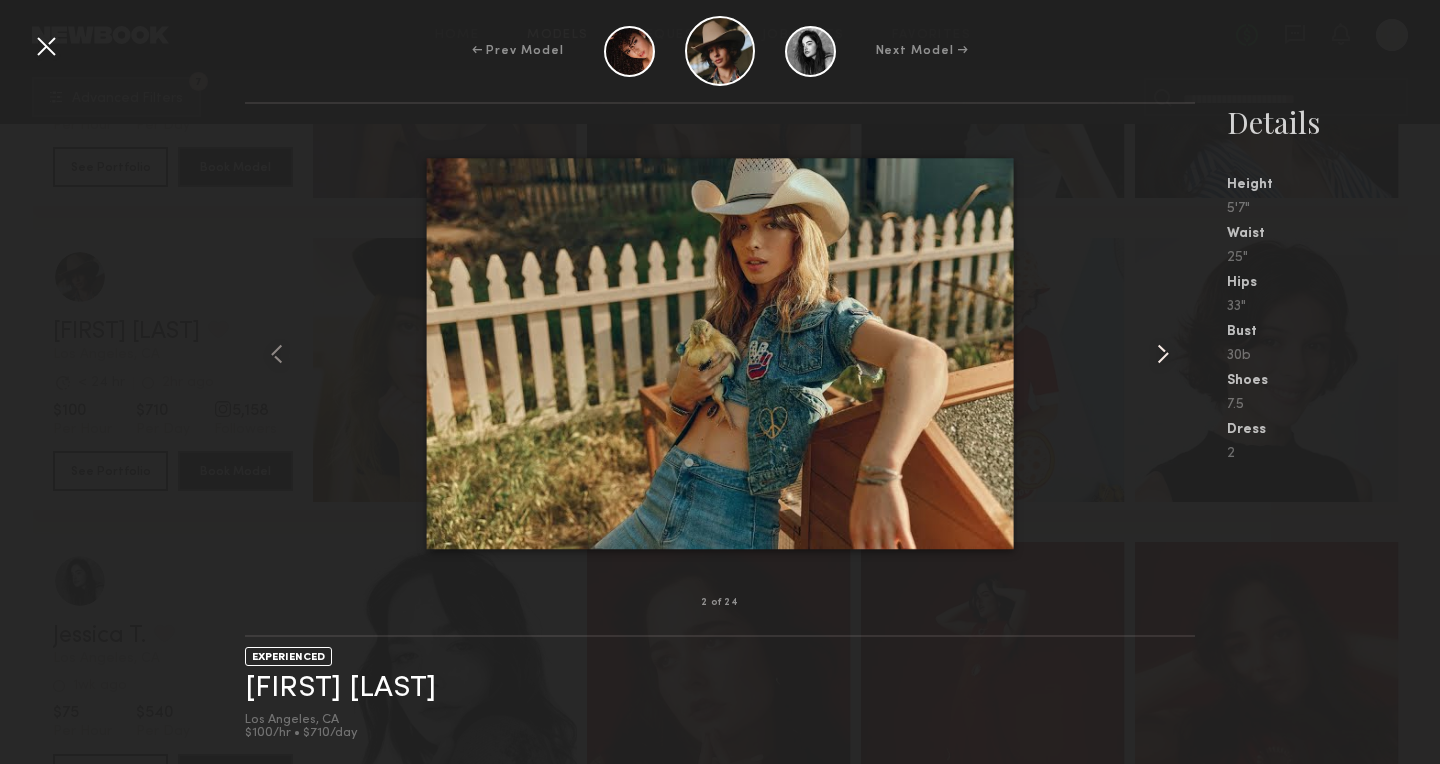 click at bounding box center [1163, 354] 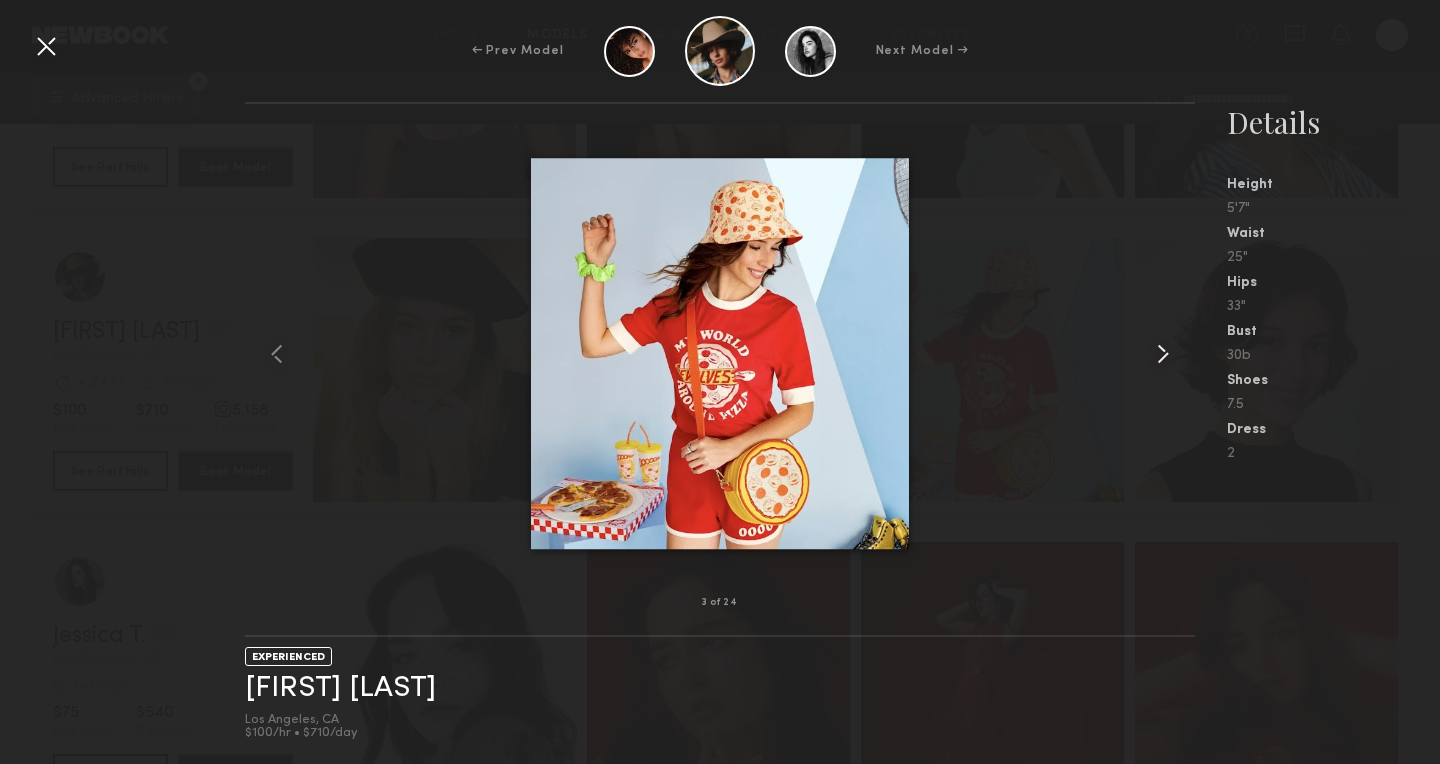 click at bounding box center [1163, 354] 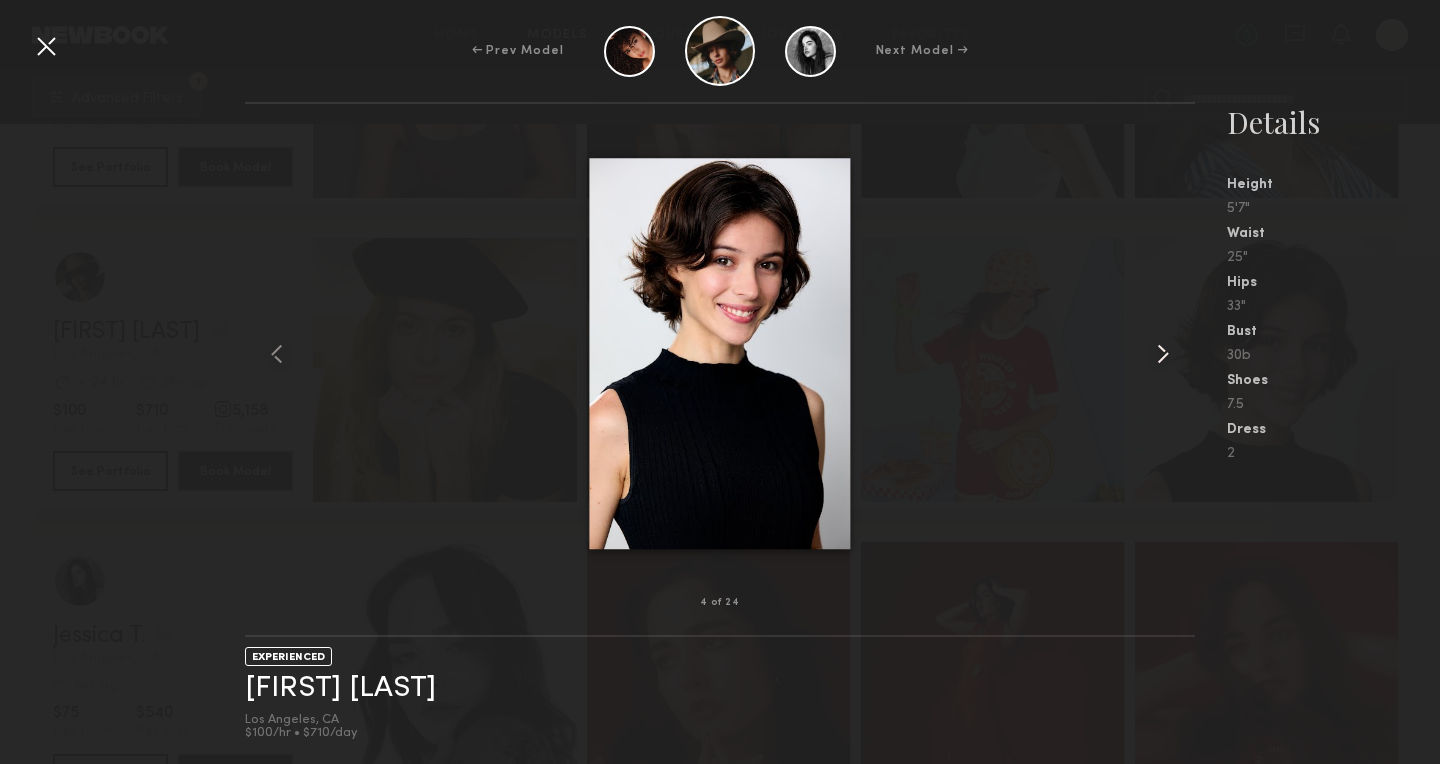 click at bounding box center [1163, 354] 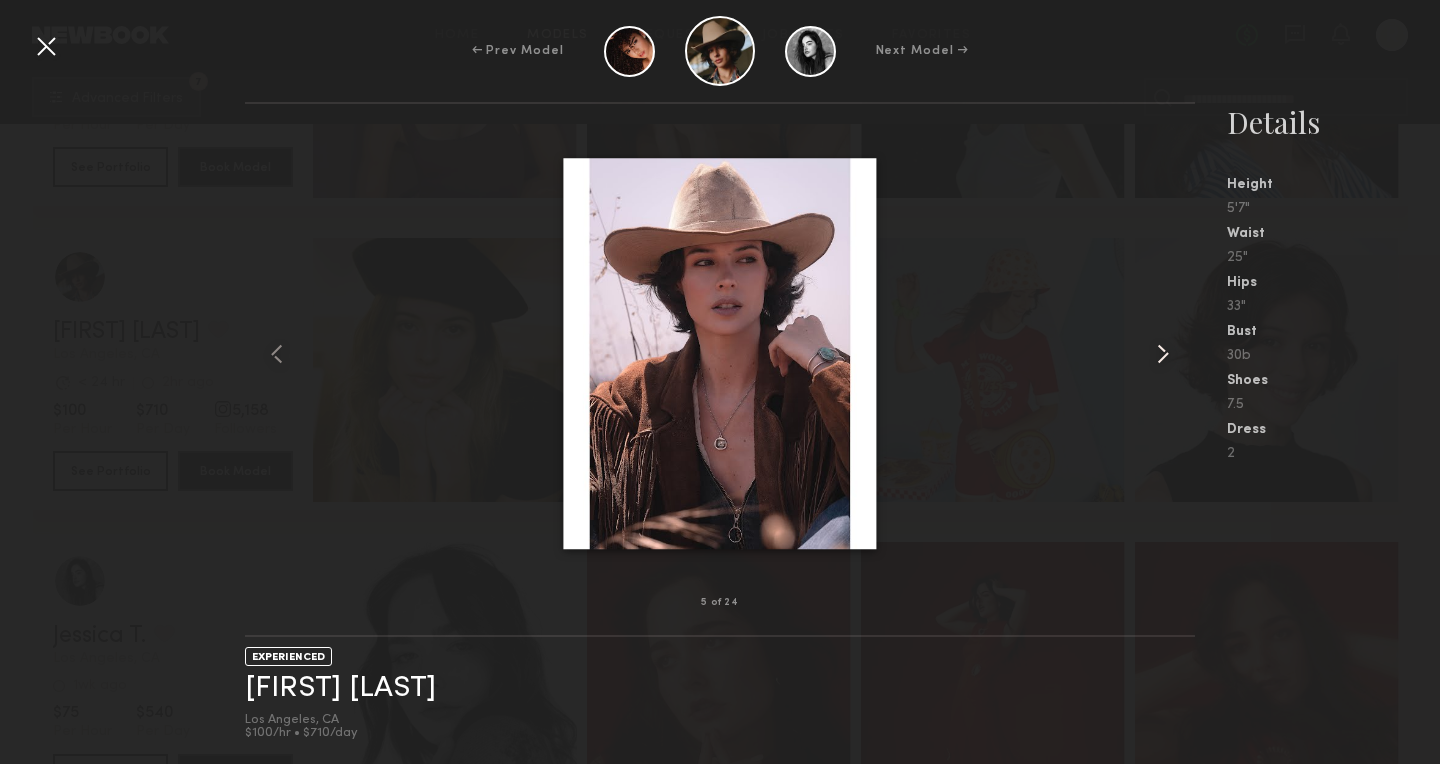 click at bounding box center [1163, 354] 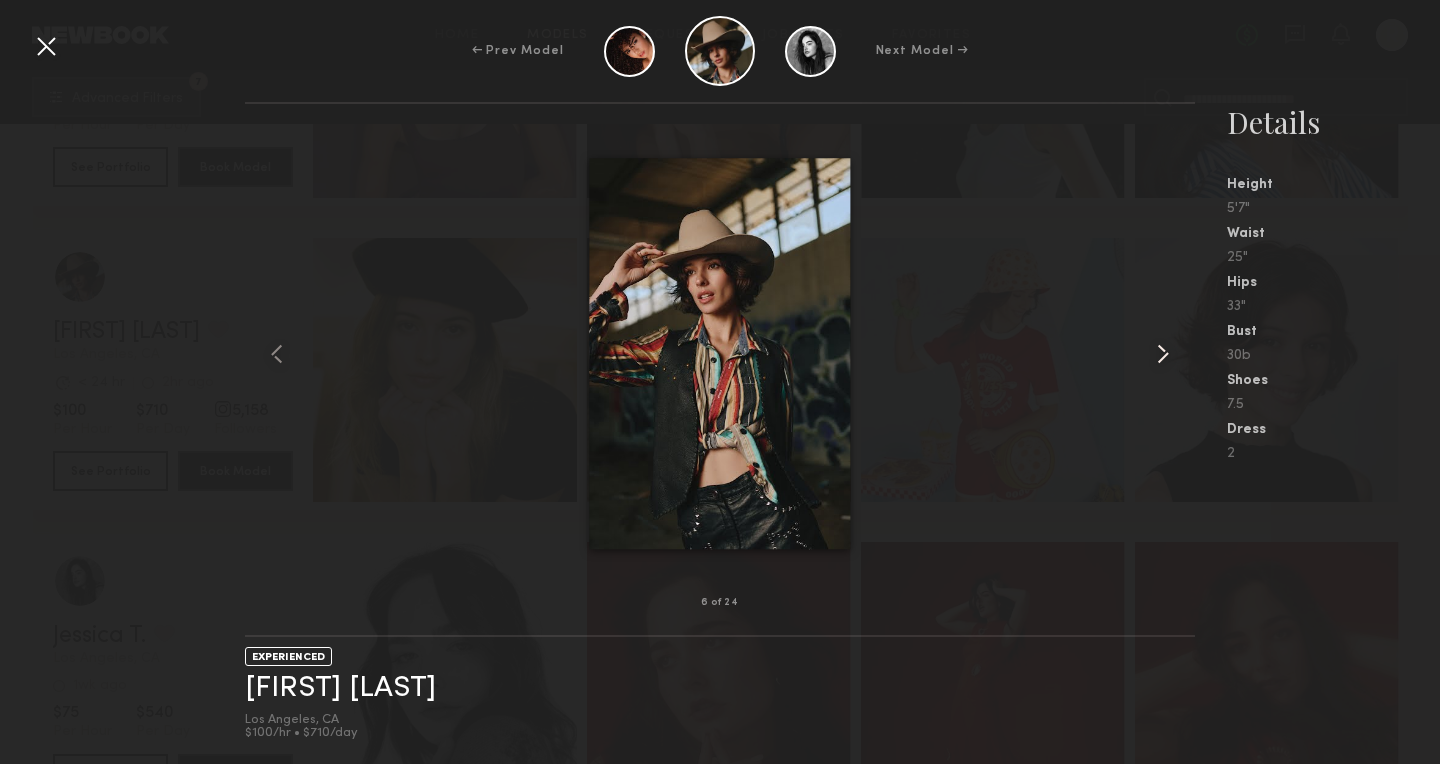click at bounding box center [1163, 354] 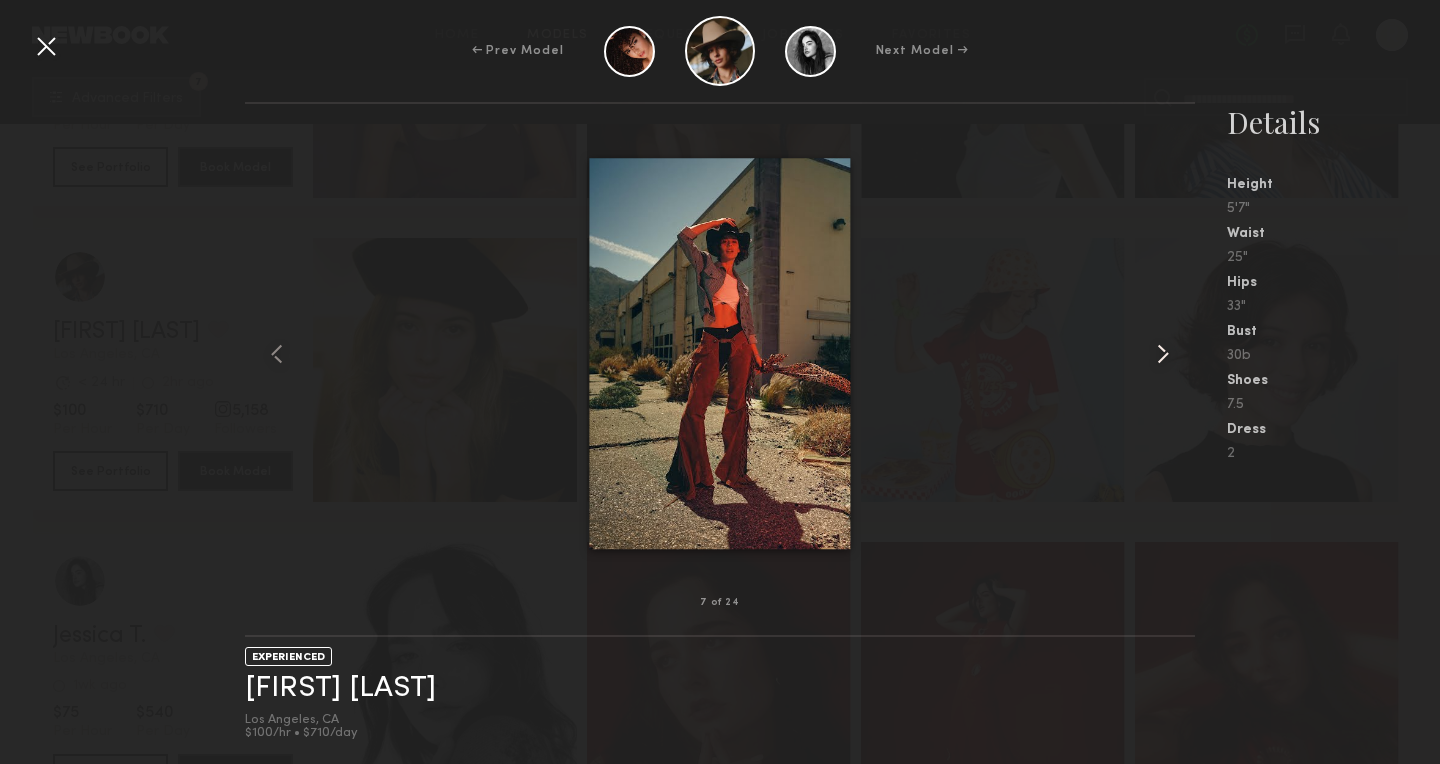 click at bounding box center [1163, 354] 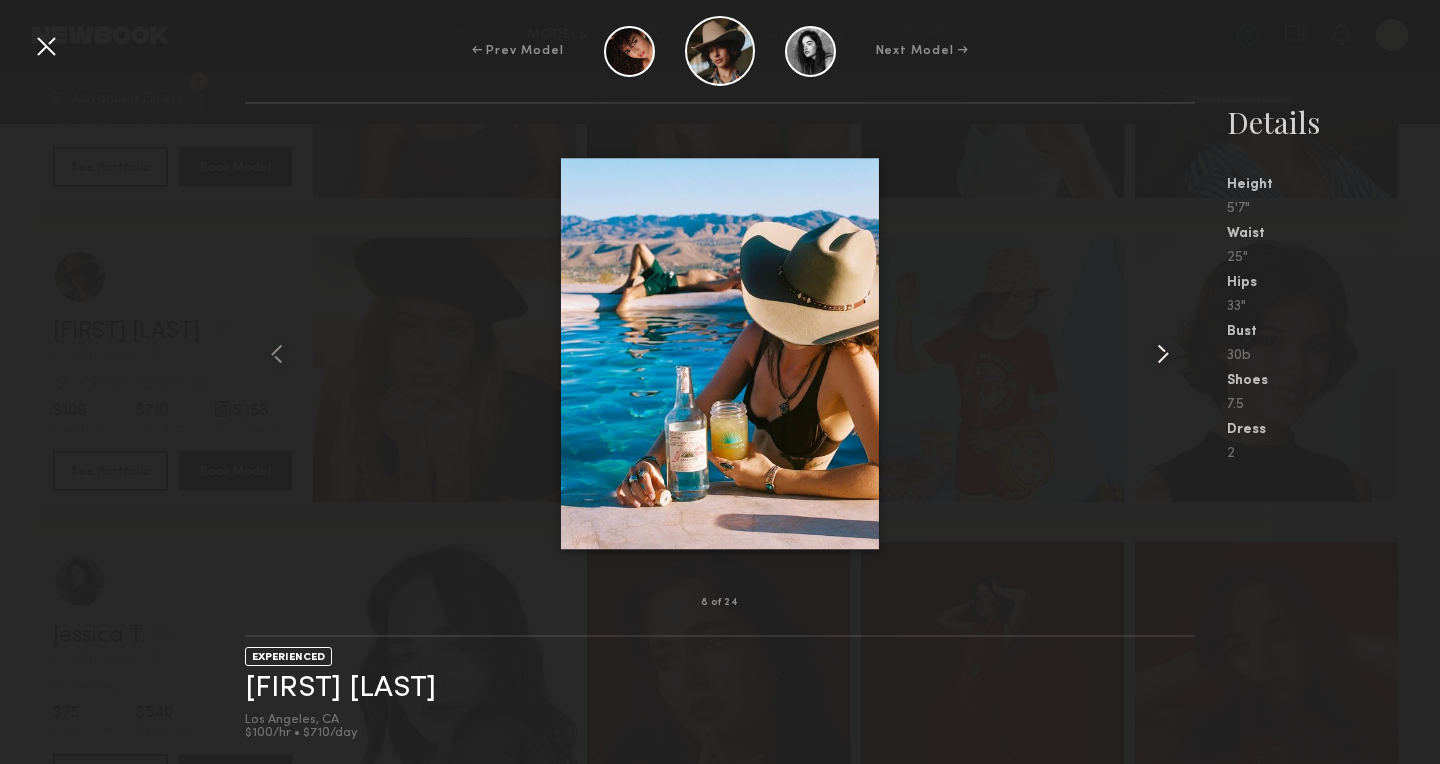 click at bounding box center (1163, 354) 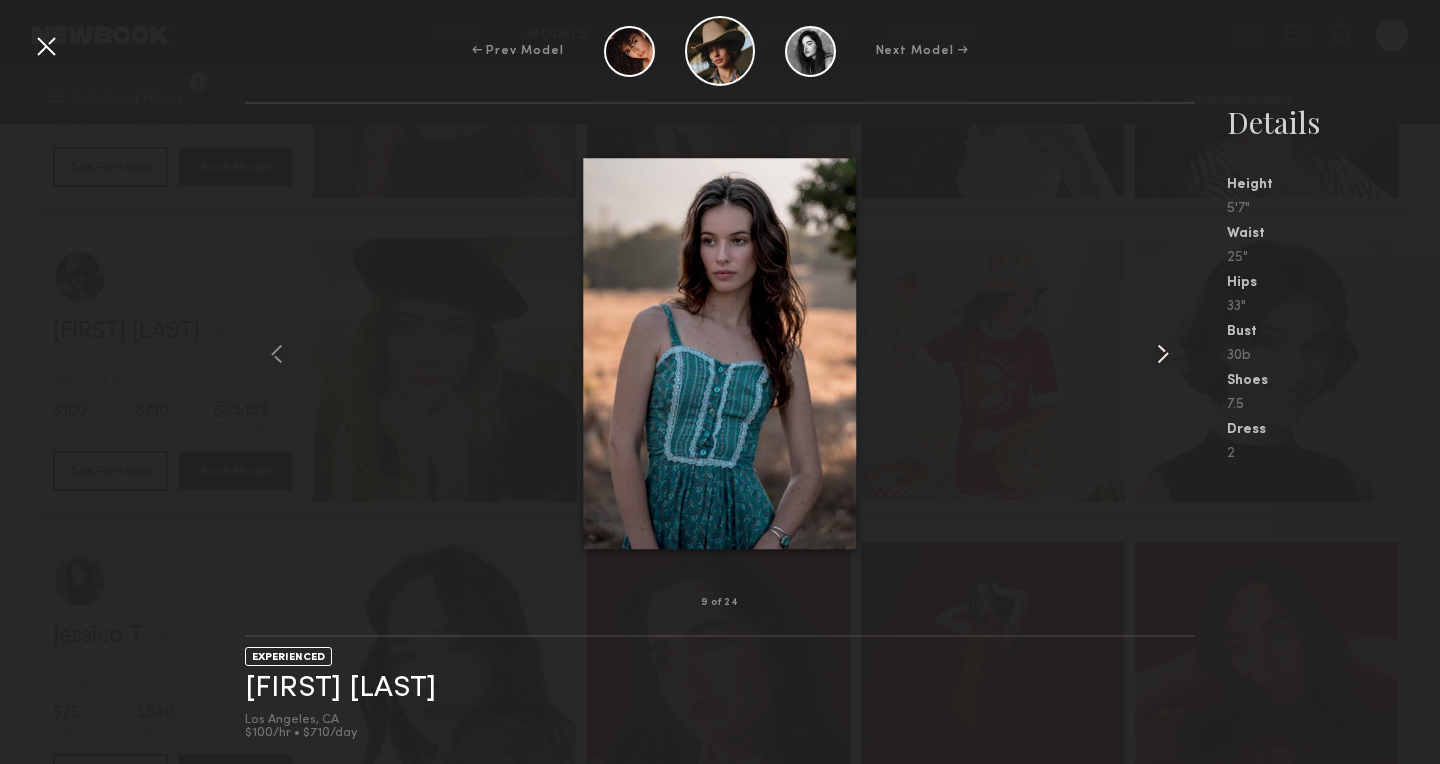 click at bounding box center (1163, 354) 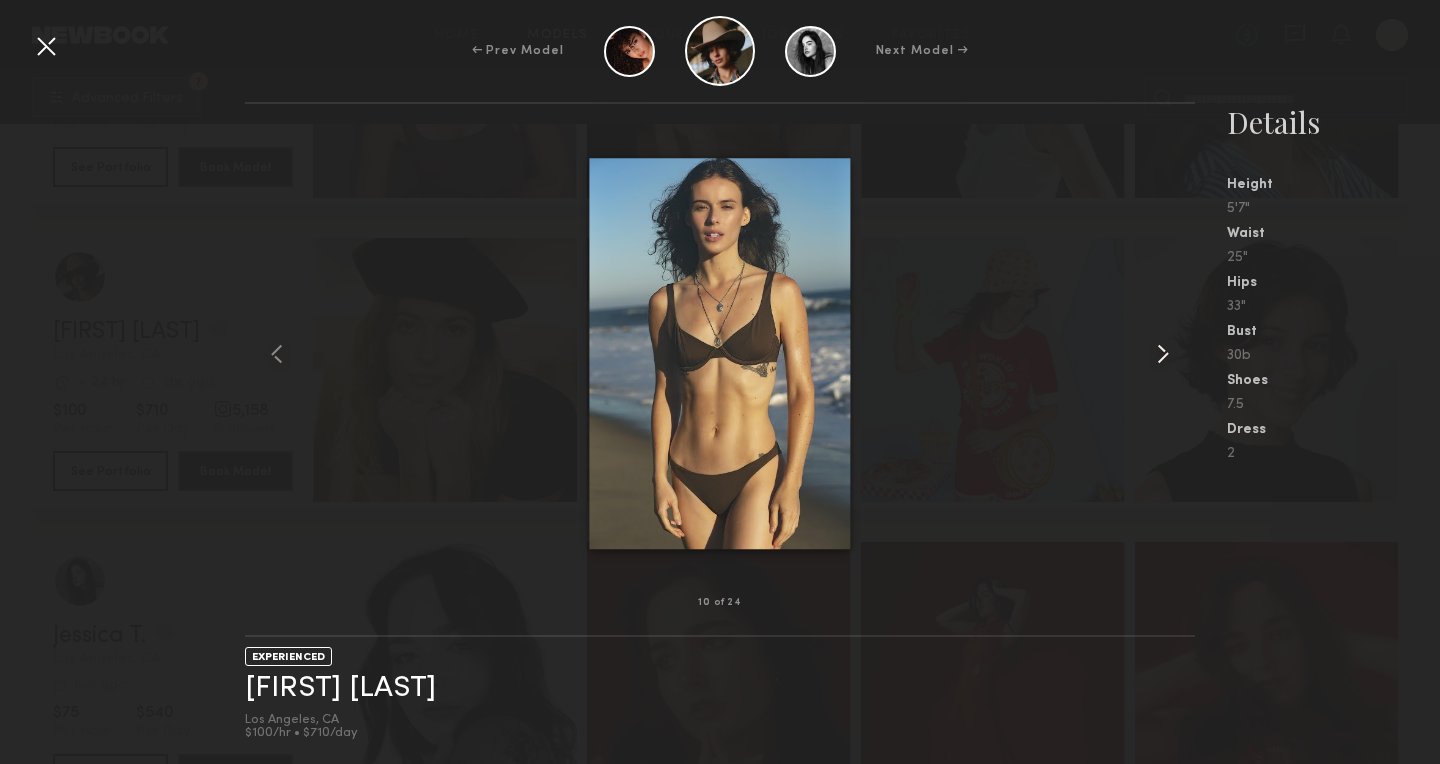 click at bounding box center [1163, 354] 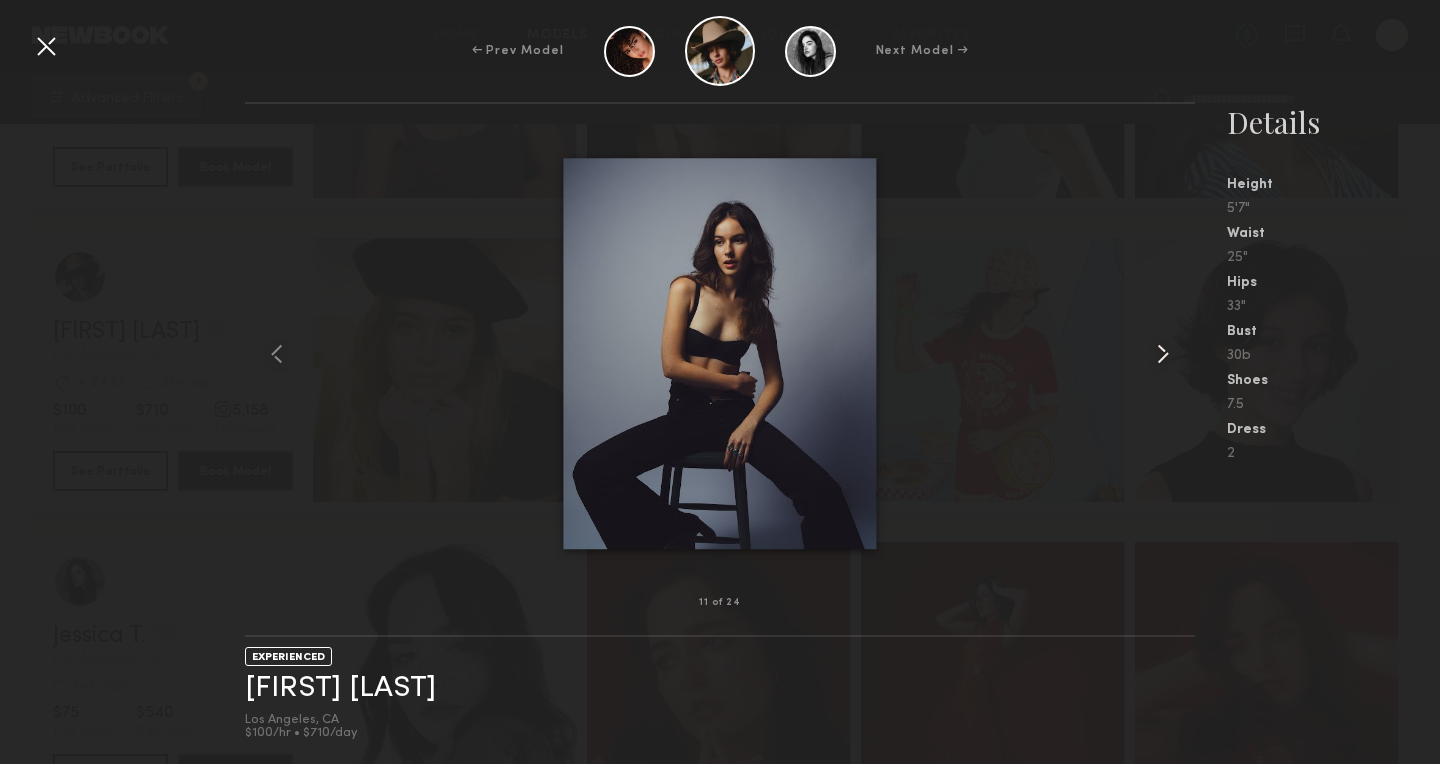 click at bounding box center [1163, 354] 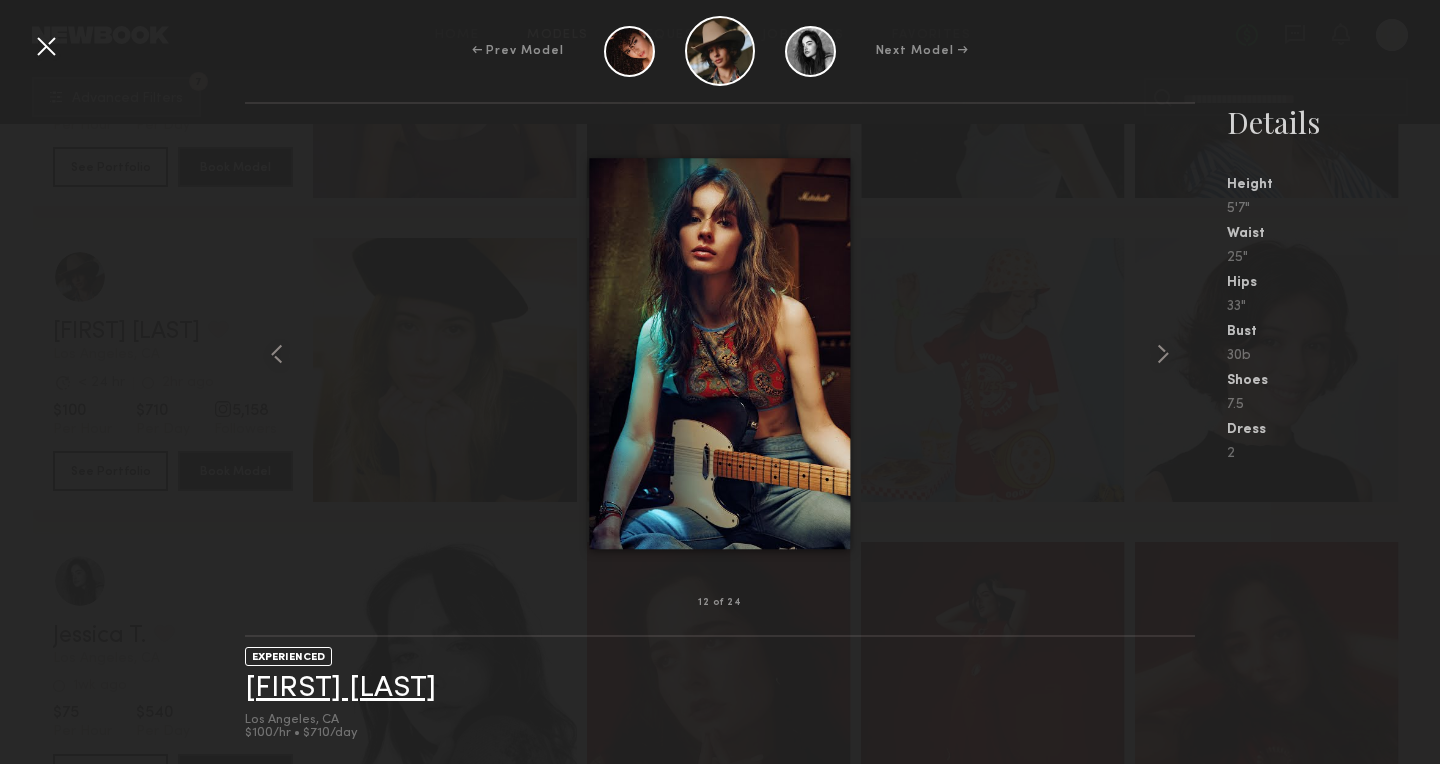 click on "[FIRST] [LAST]" 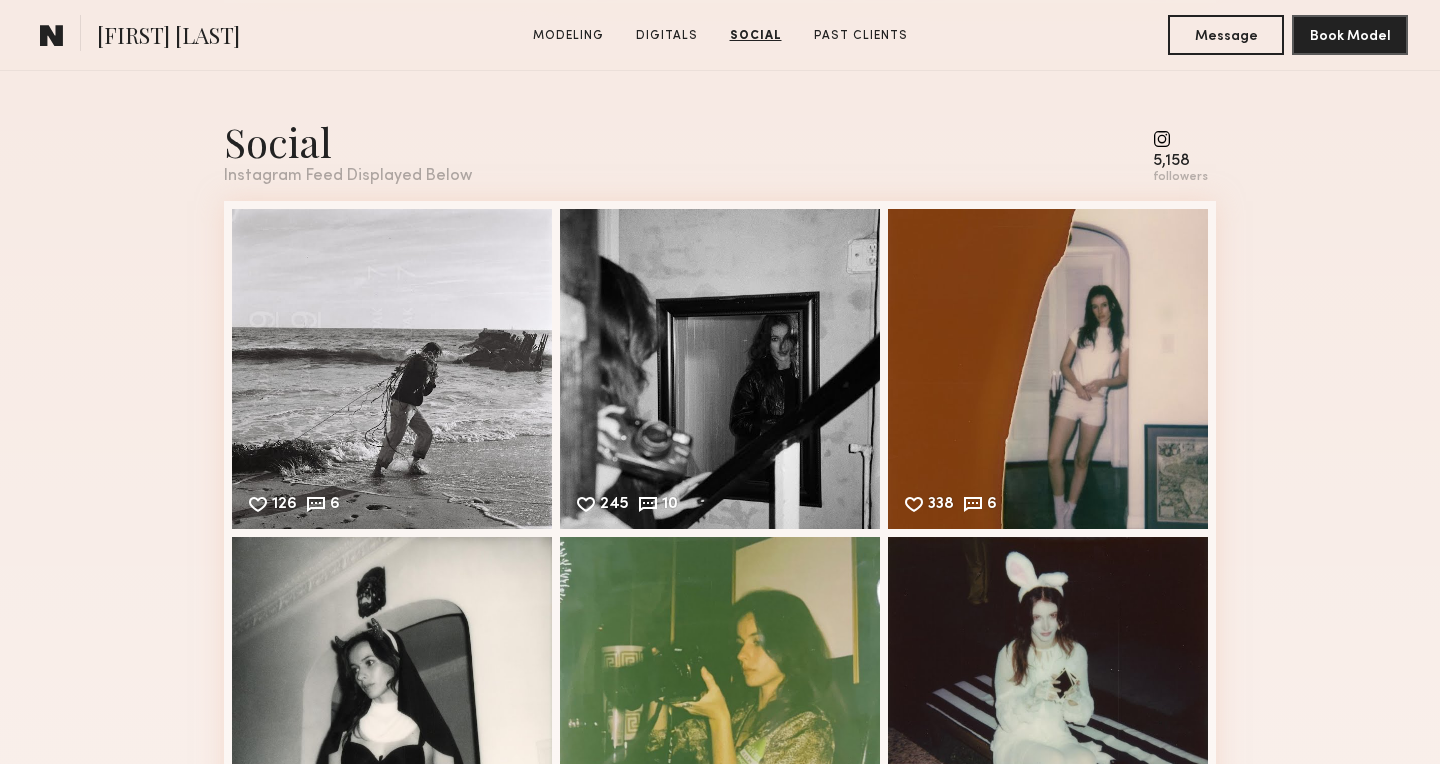 scroll, scrollTop: 2796, scrollLeft: 0, axis: vertical 